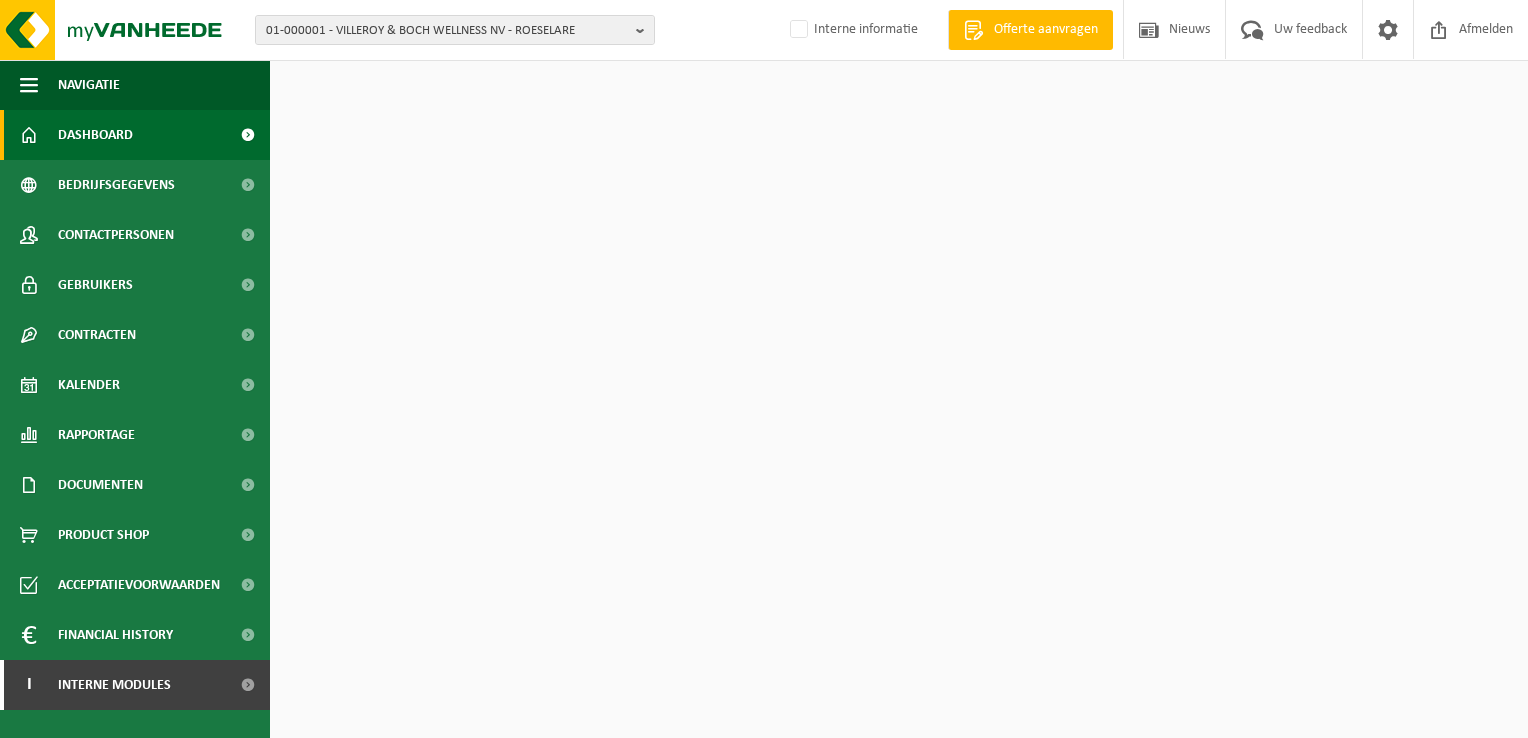 scroll, scrollTop: 0, scrollLeft: 0, axis: both 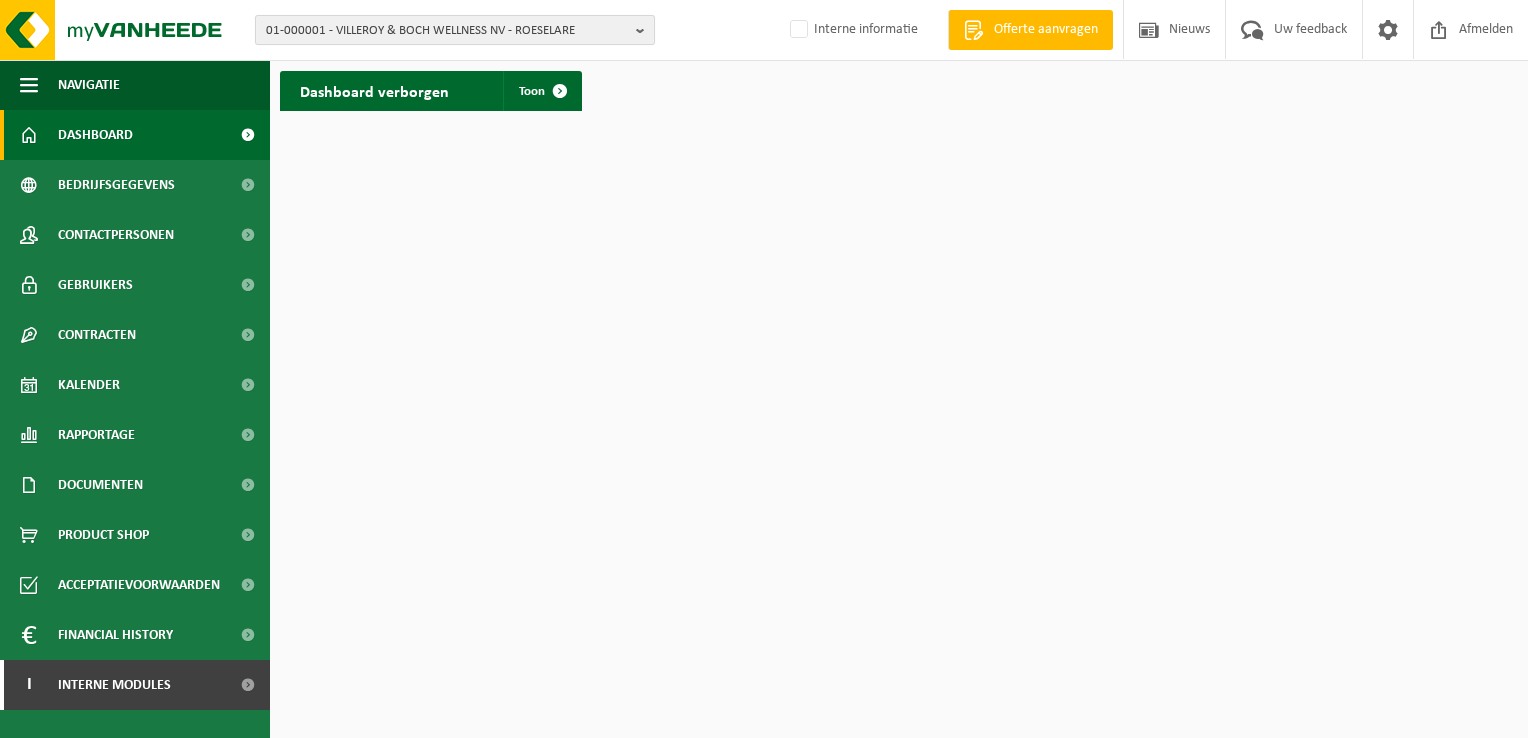 click on "01-000001 - VILLEROY & BOCH WELLNESS NV - ROESELARE" at bounding box center (447, 31) 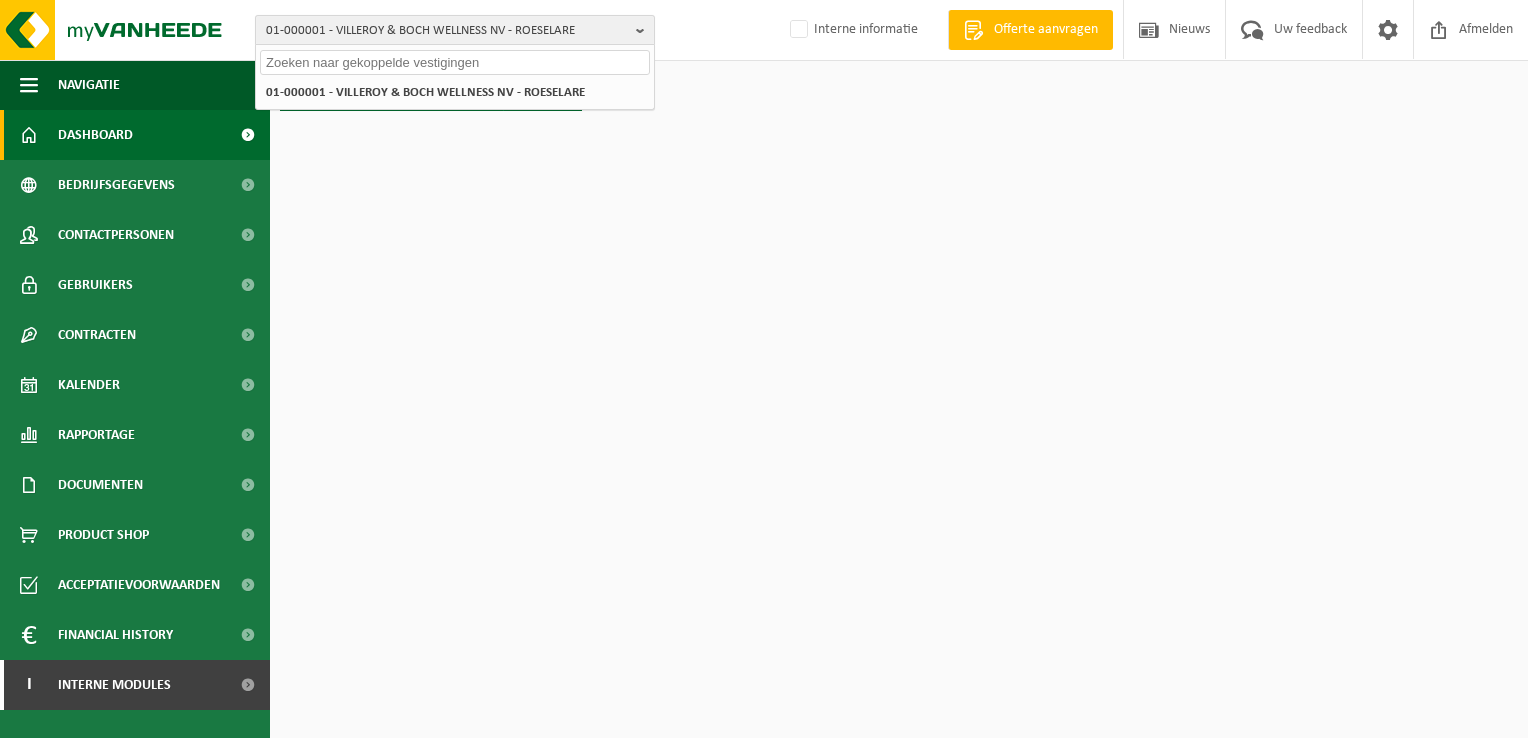 paste on "10-939482" 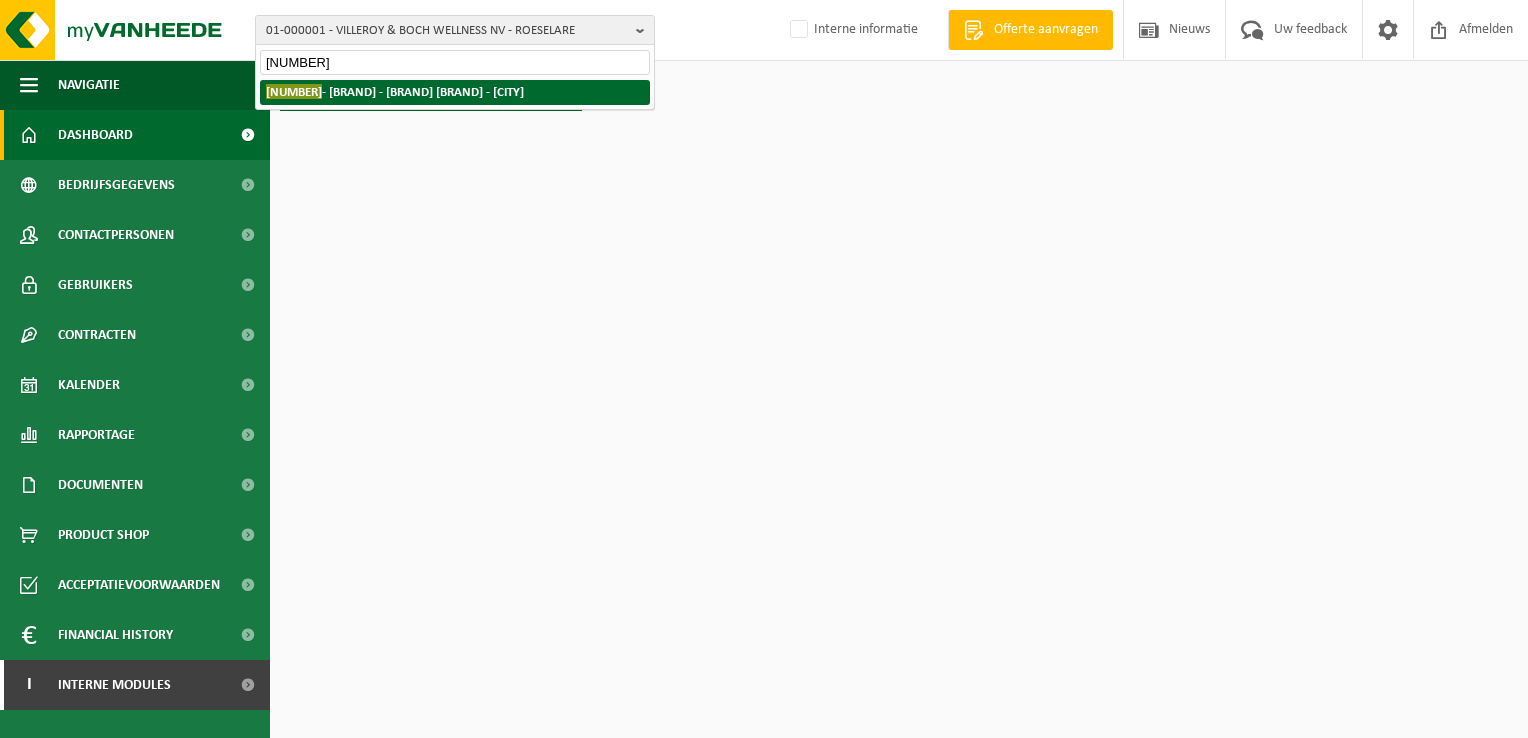 type on "10-939482" 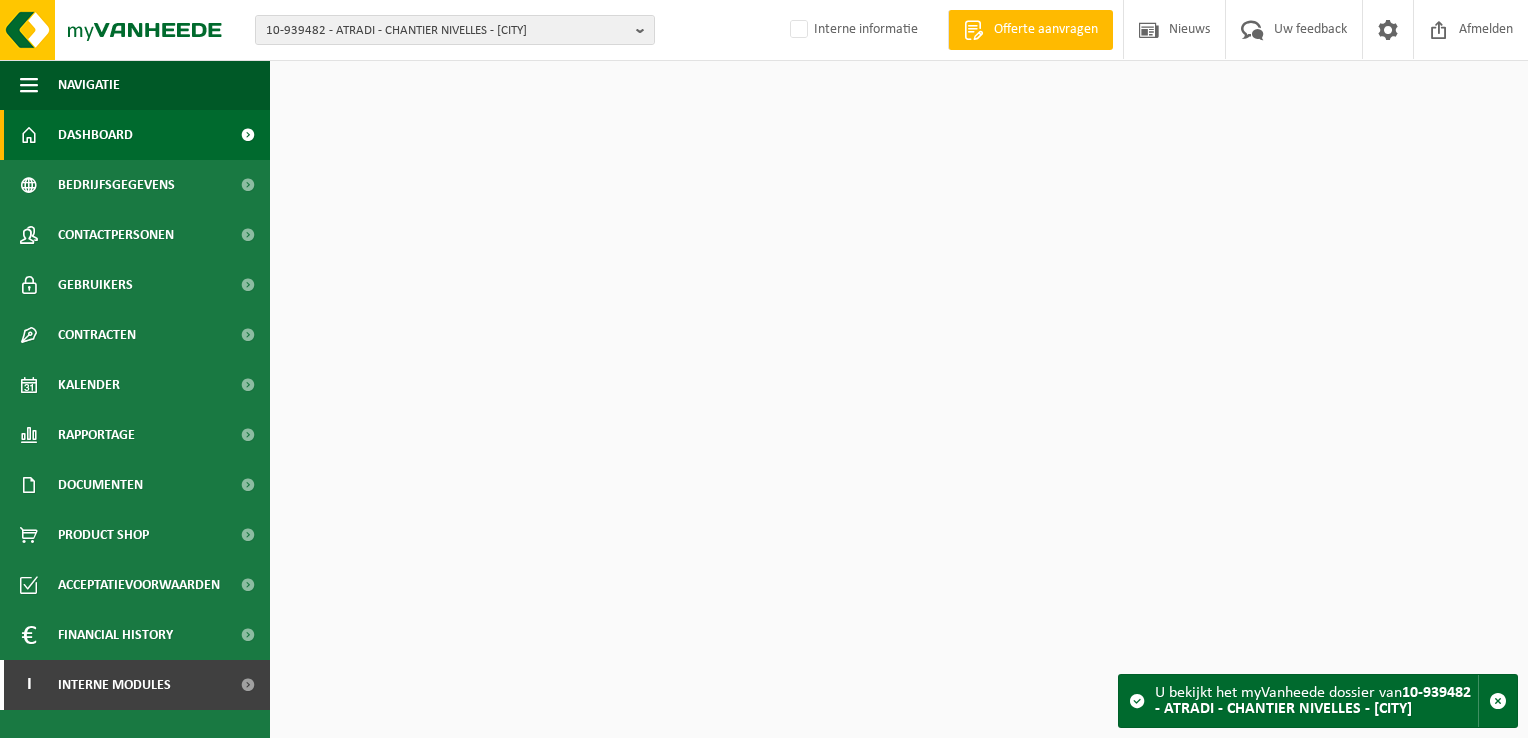 scroll, scrollTop: 0, scrollLeft: 0, axis: both 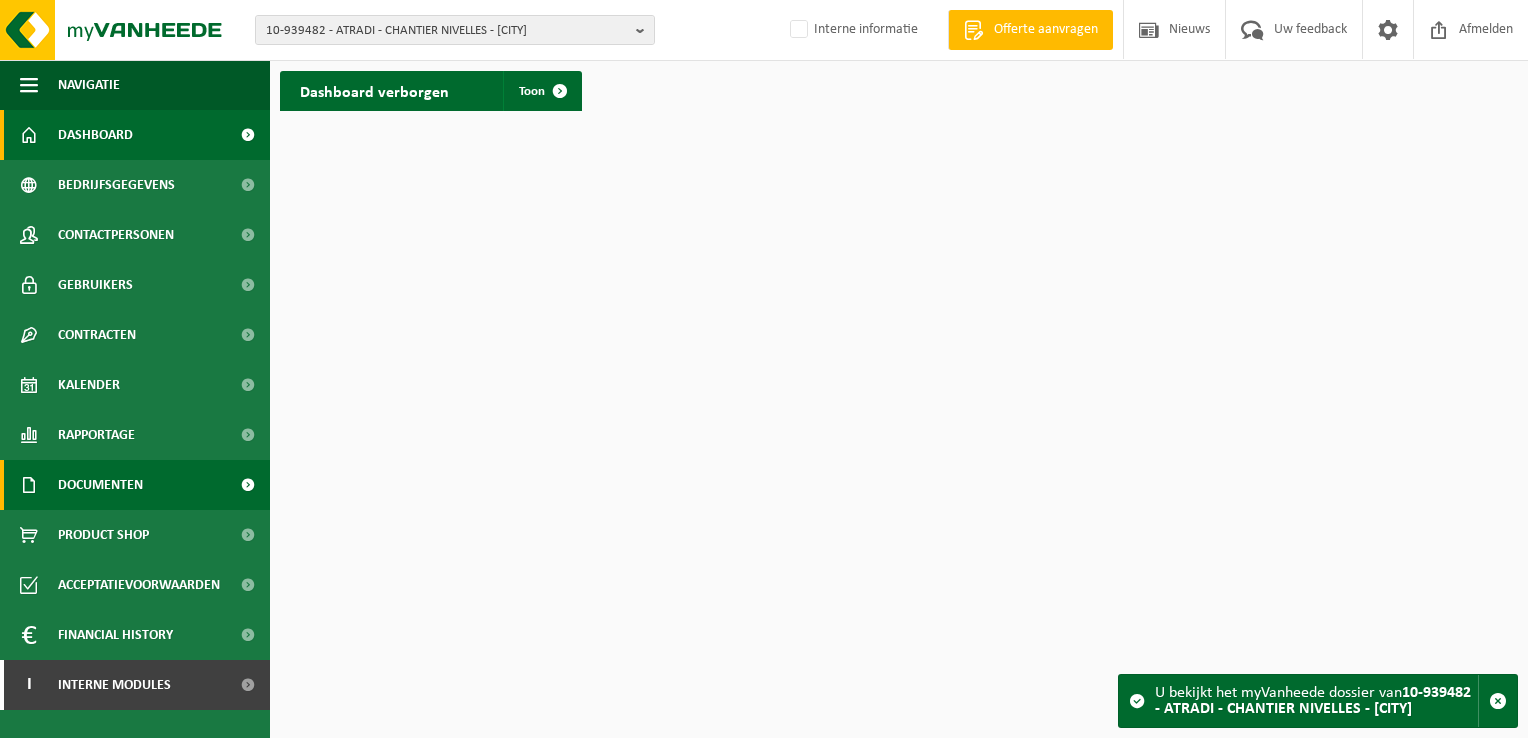 click on "Documenten" at bounding box center [100, 485] 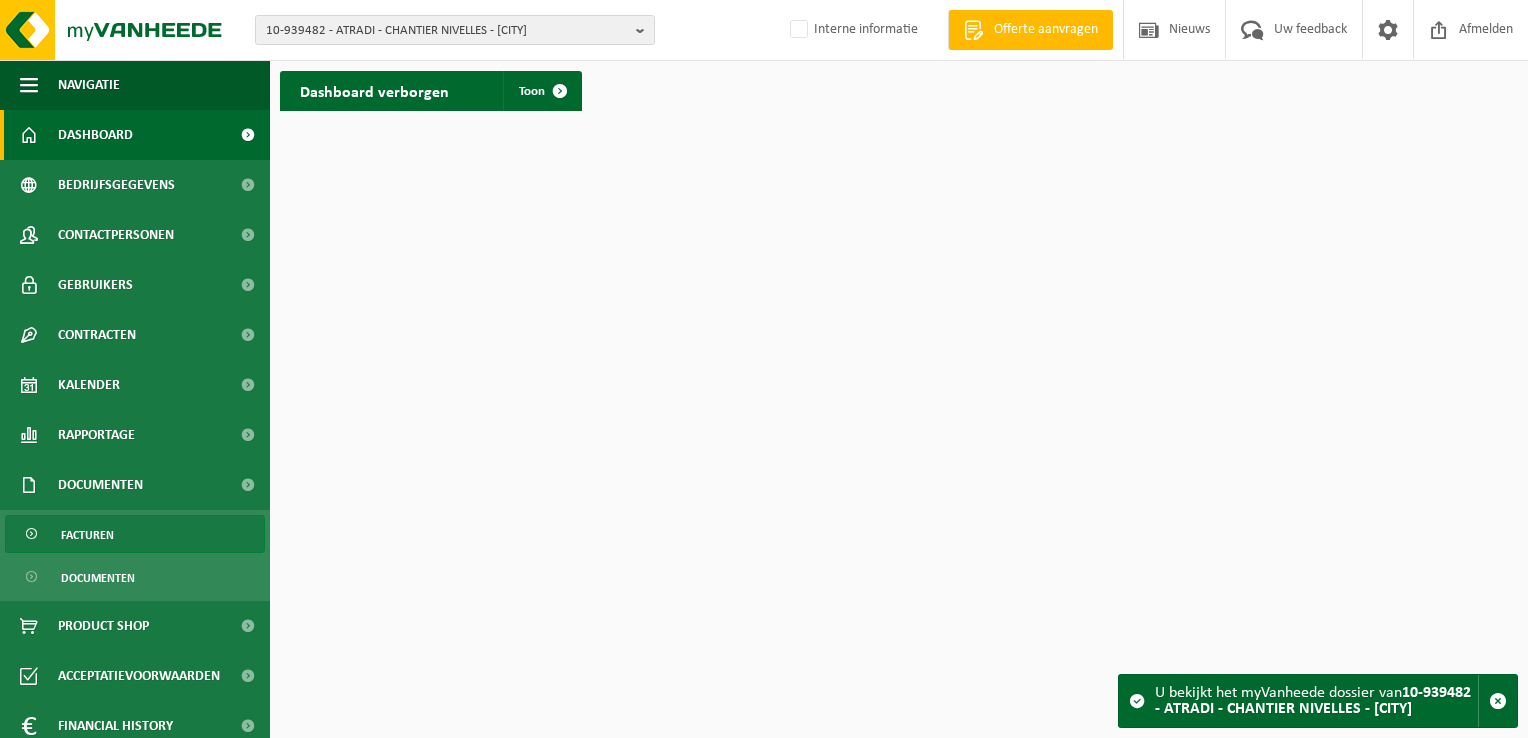 click on "Facturen" at bounding box center (135, 534) 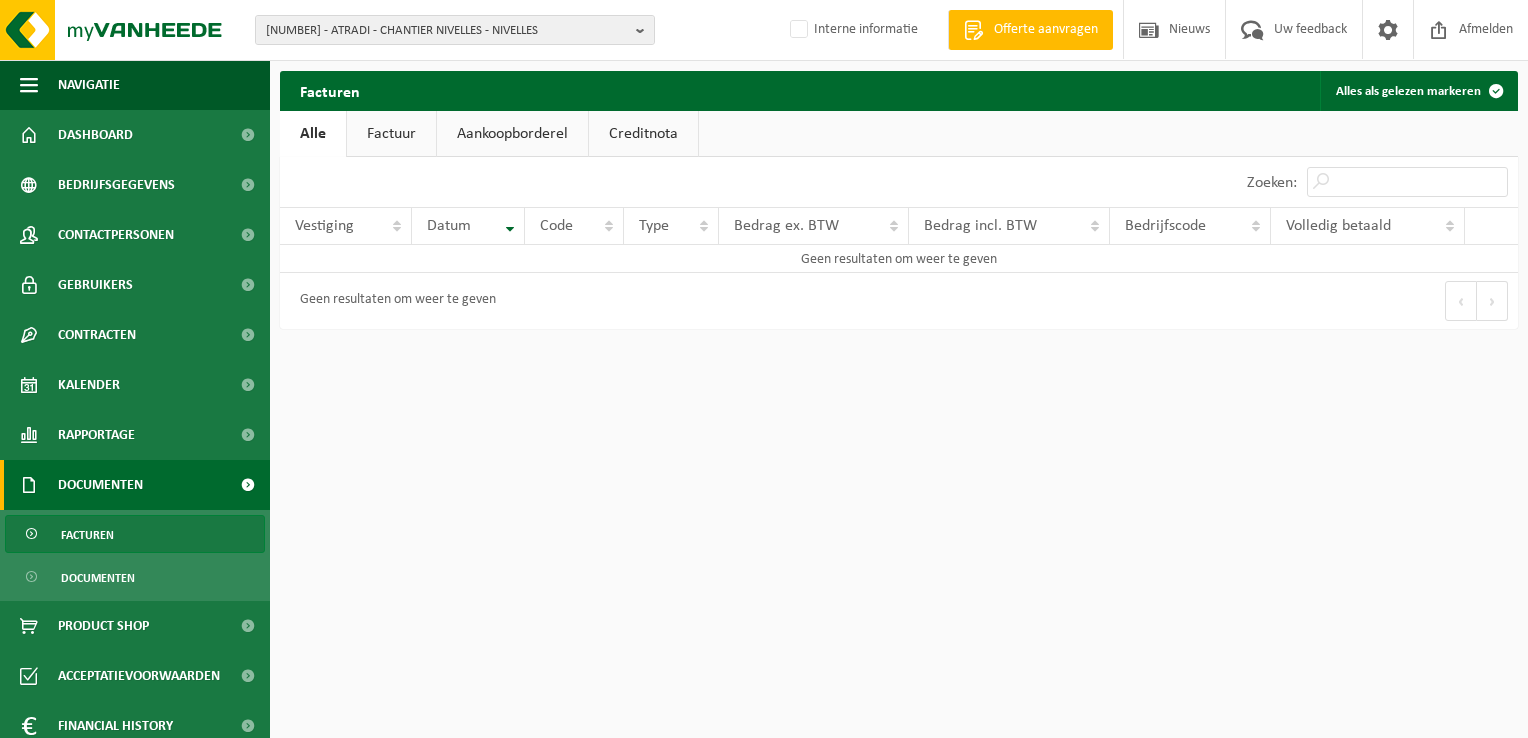 scroll, scrollTop: 0, scrollLeft: 0, axis: both 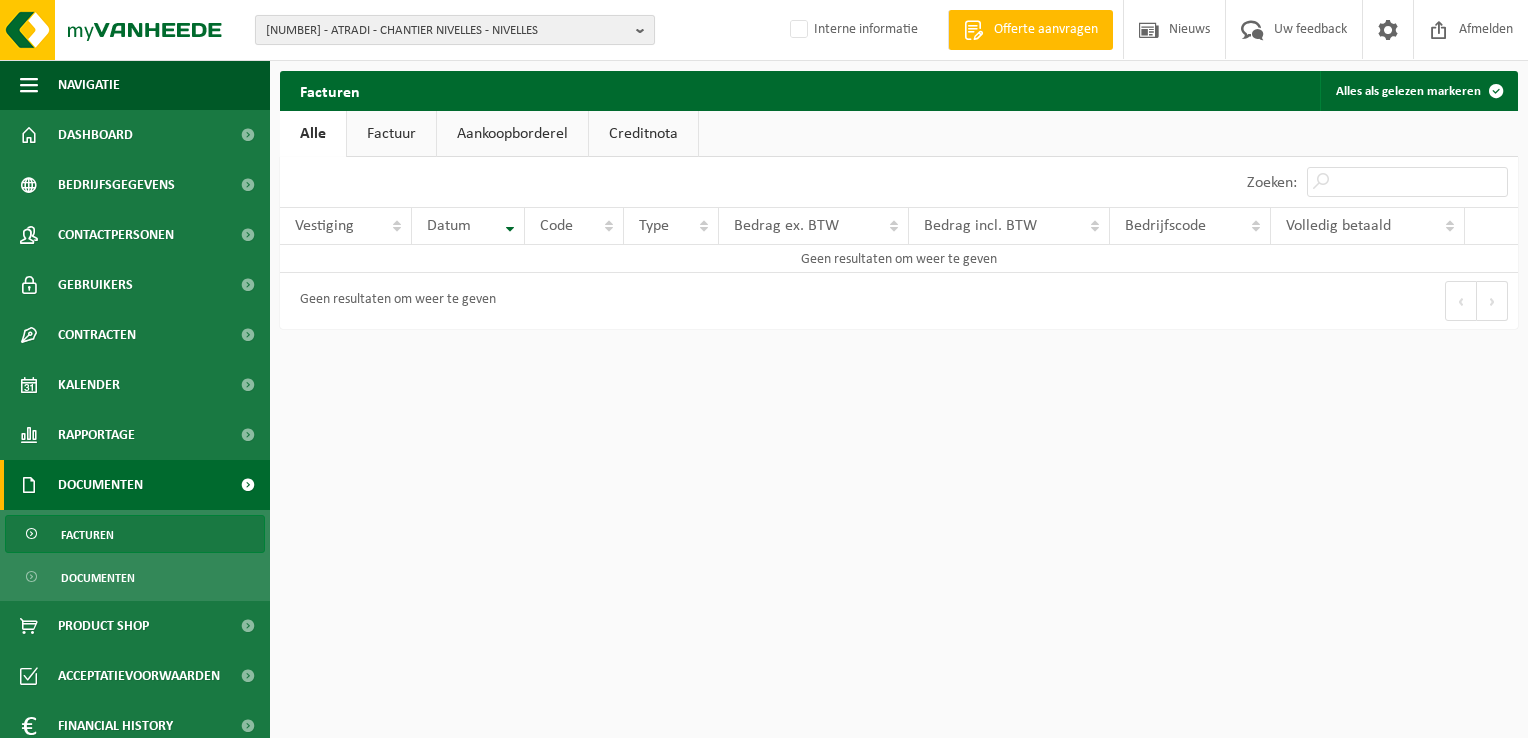 click on "10-939482 - ATRADI - CHANTIER NIVELLES - NIVELLES" at bounding box center (447, 31) 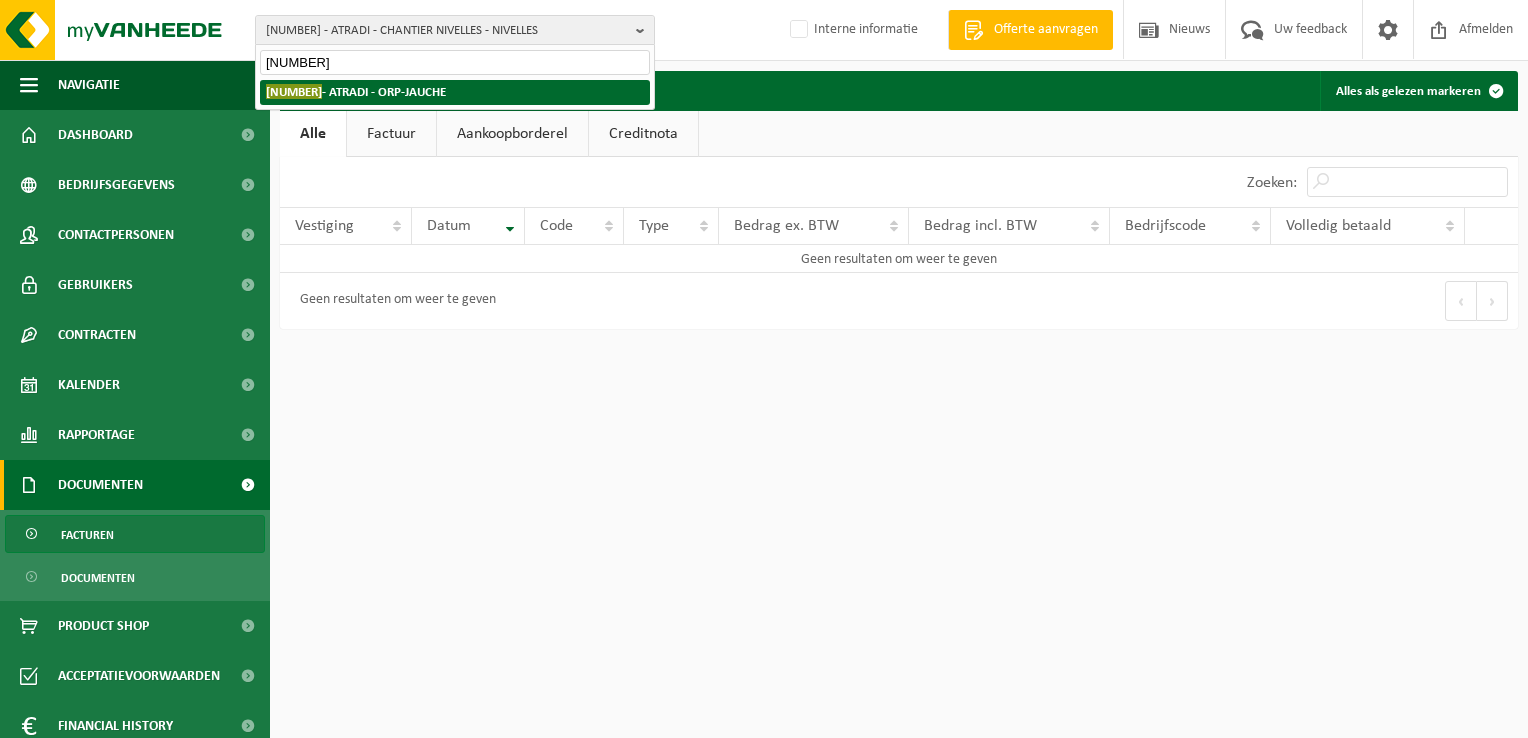 type on "10-939477" 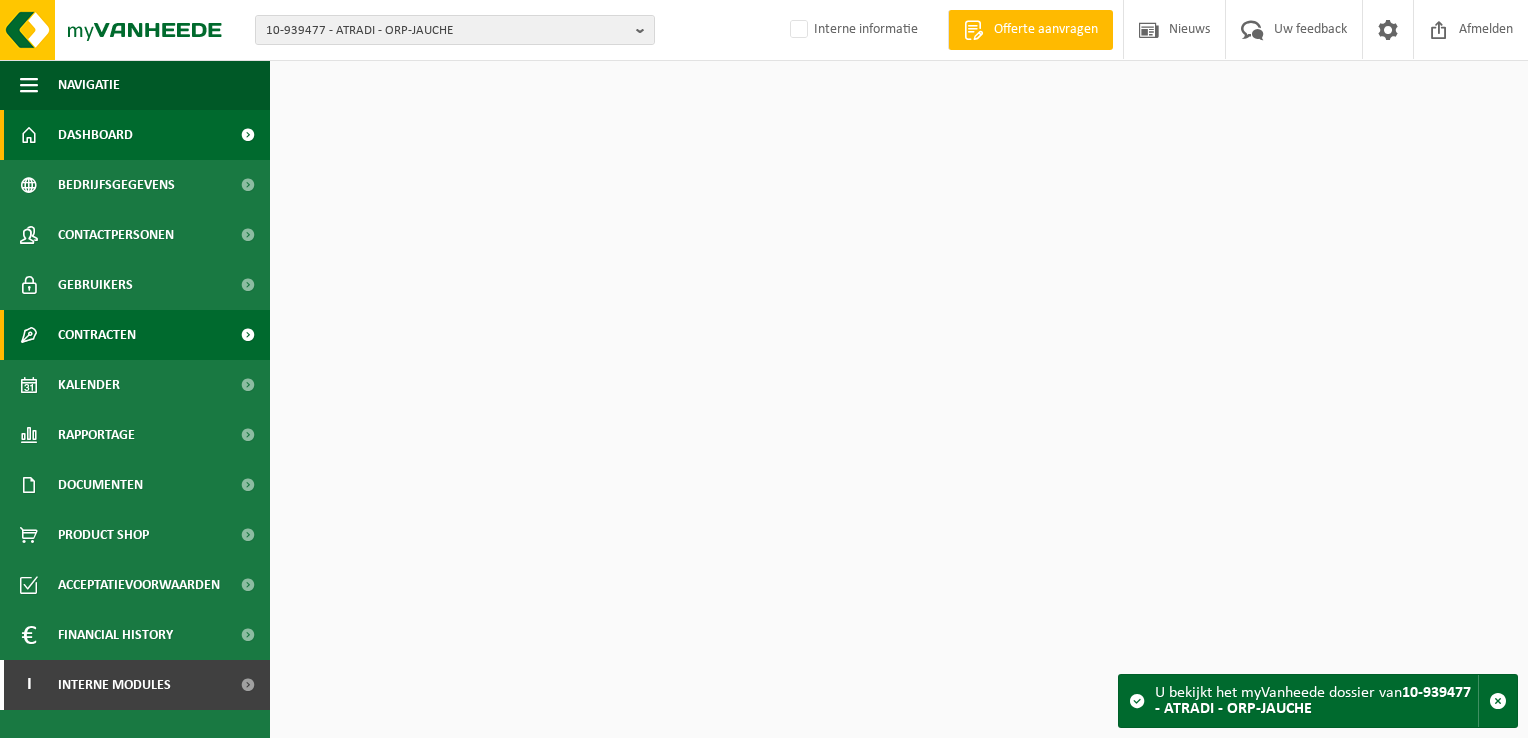 scroll, scrollTop: 0, scrollLeft: 0, axis: both 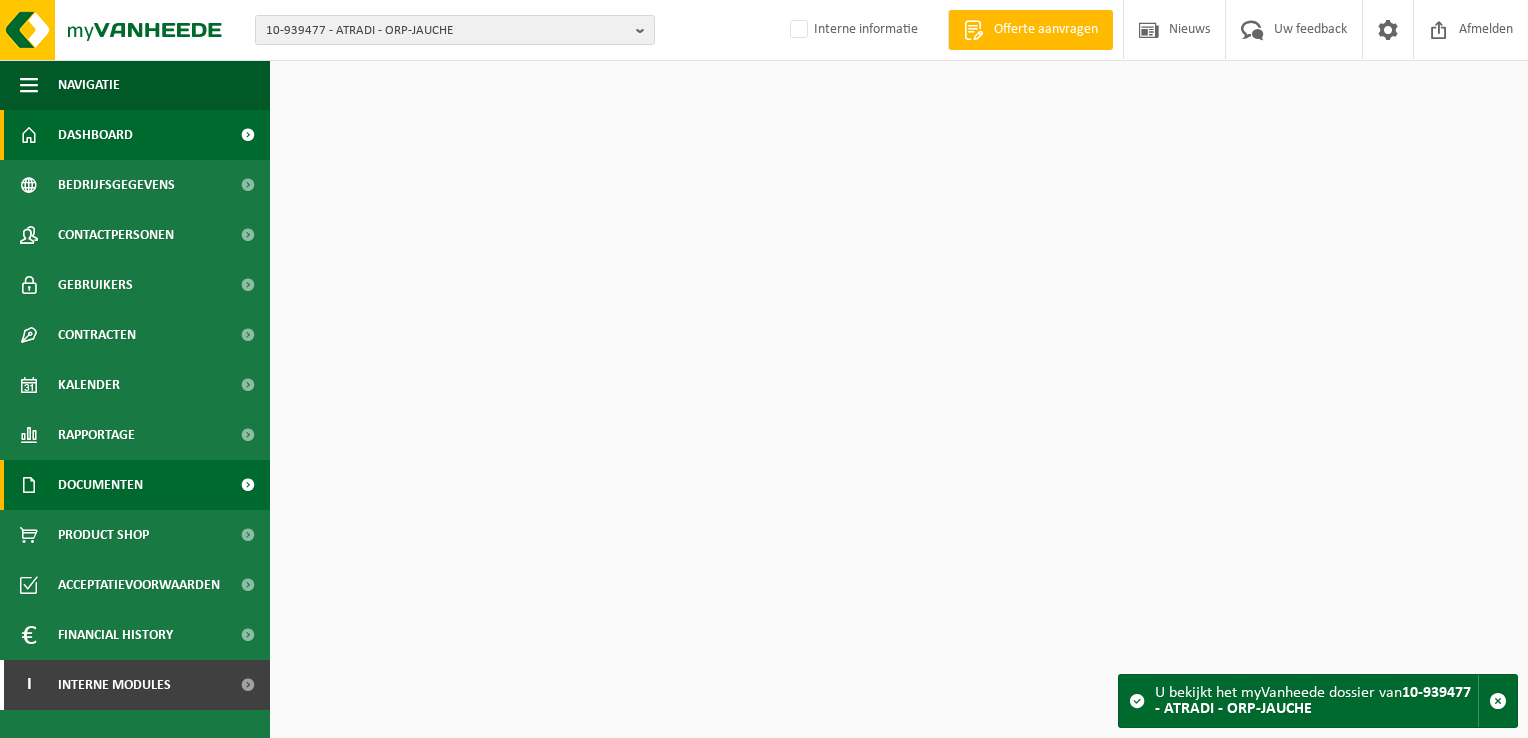 click on "Documenten" at bounding box center (100, 485) 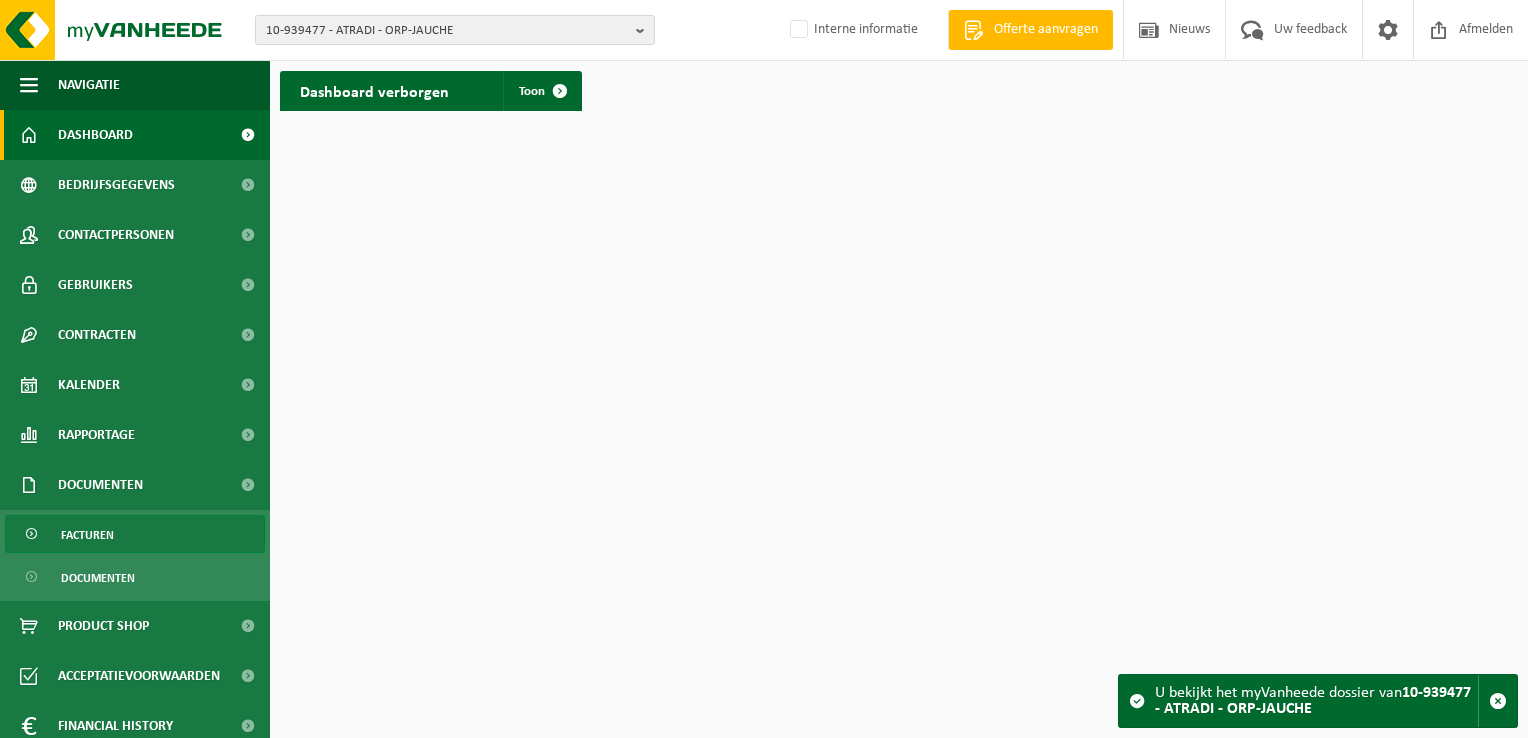 click on "Facturen" at bounding box center (135, 534) 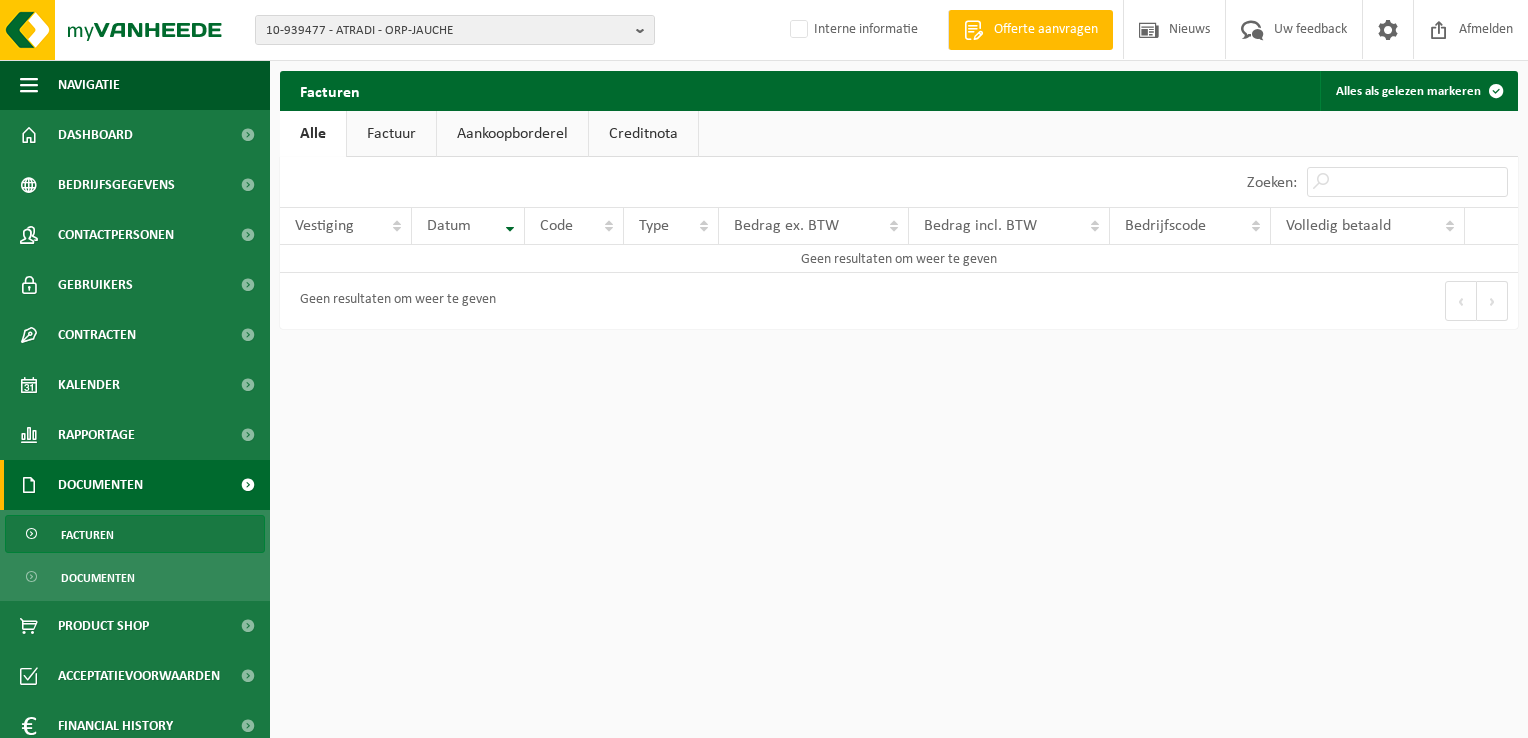 scroll, scrollTop: 0, scrollLeft: 0, axis: both 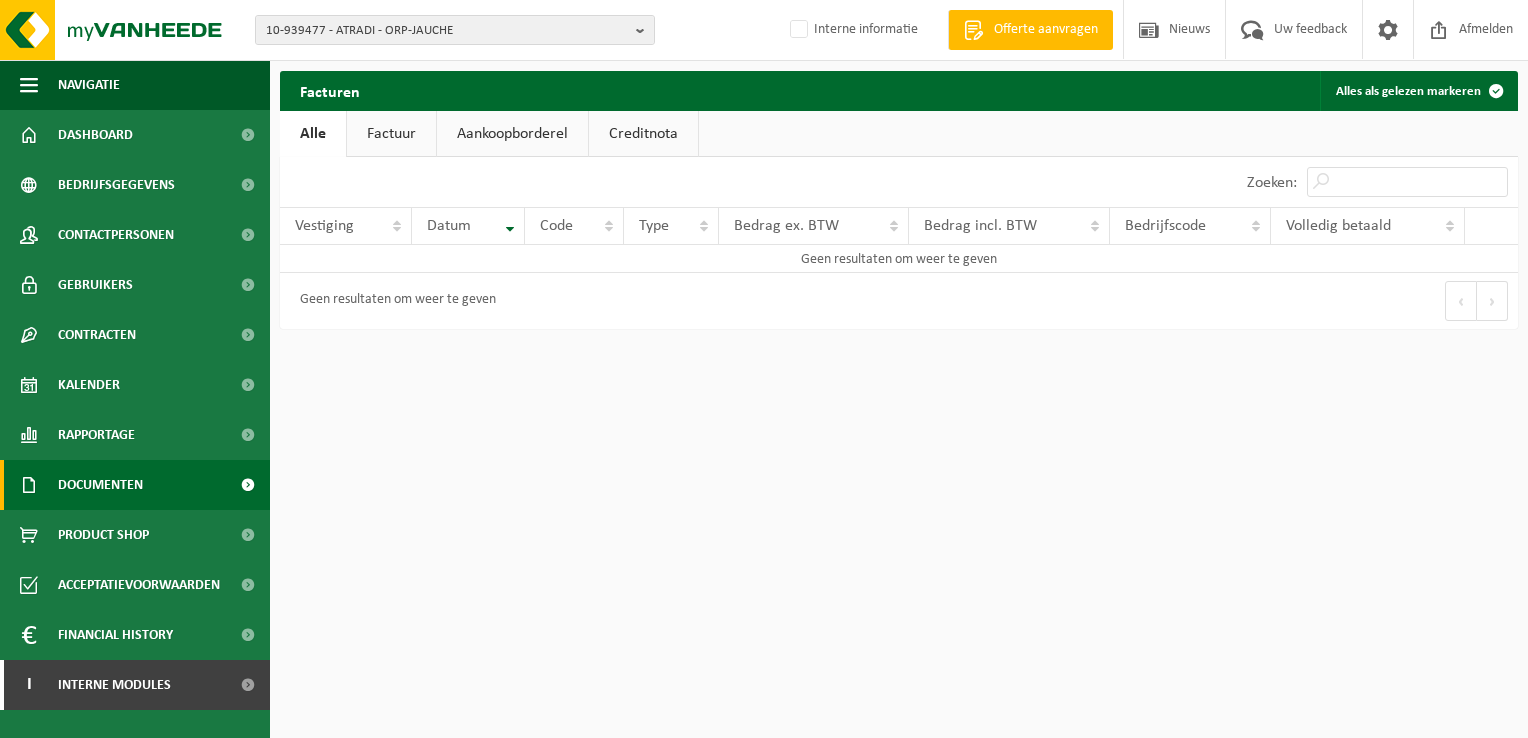 click on "Documenten" at bounding box center (100, 485) 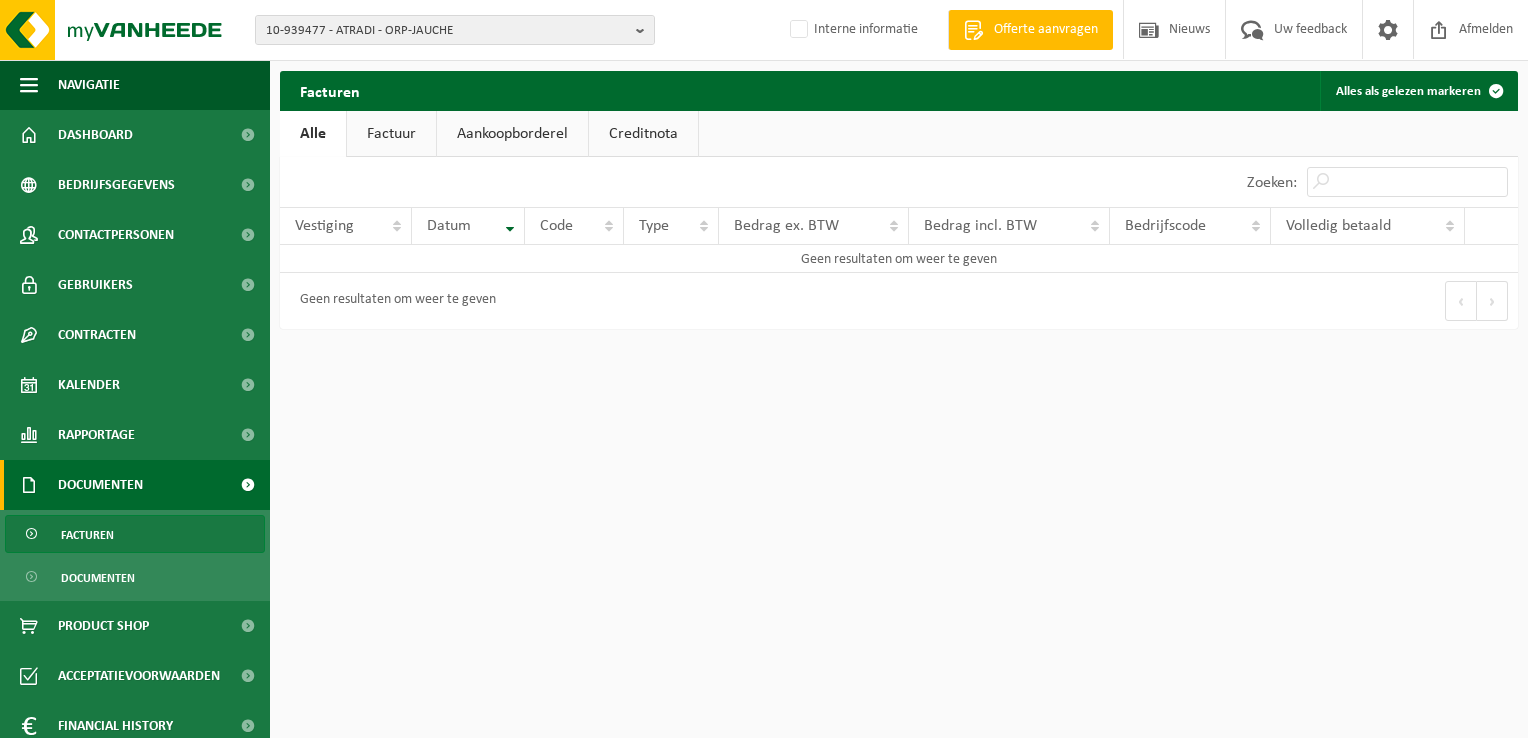 click on "Facturen" at bounding box center [87, 535] 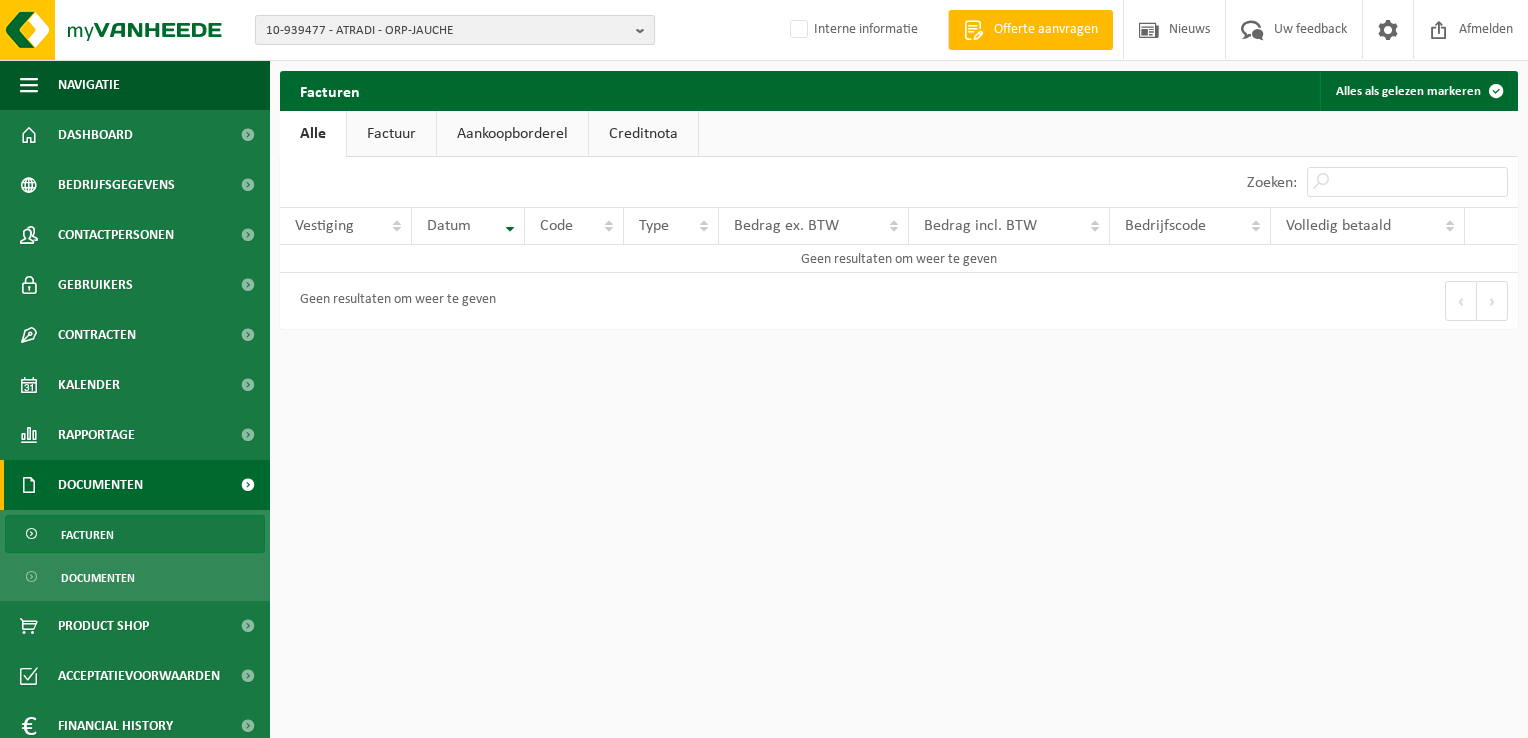 click on "10-939477 - ATRADI - ORP-JAUCHE" at bounding box center [447, 31] 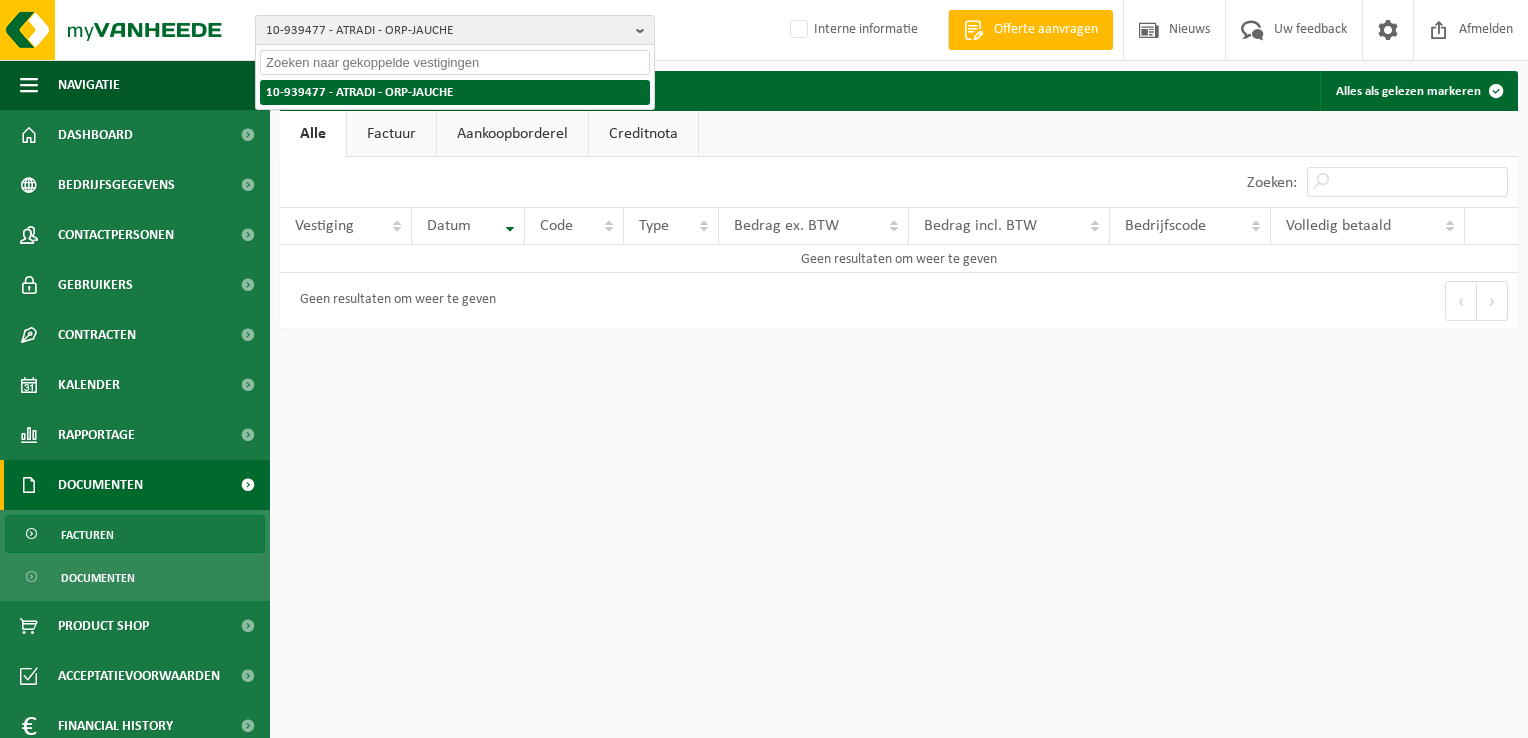 click on "10-939477 - ATRADI - ORP-JAUCHE" at bounding box center [359, 92] 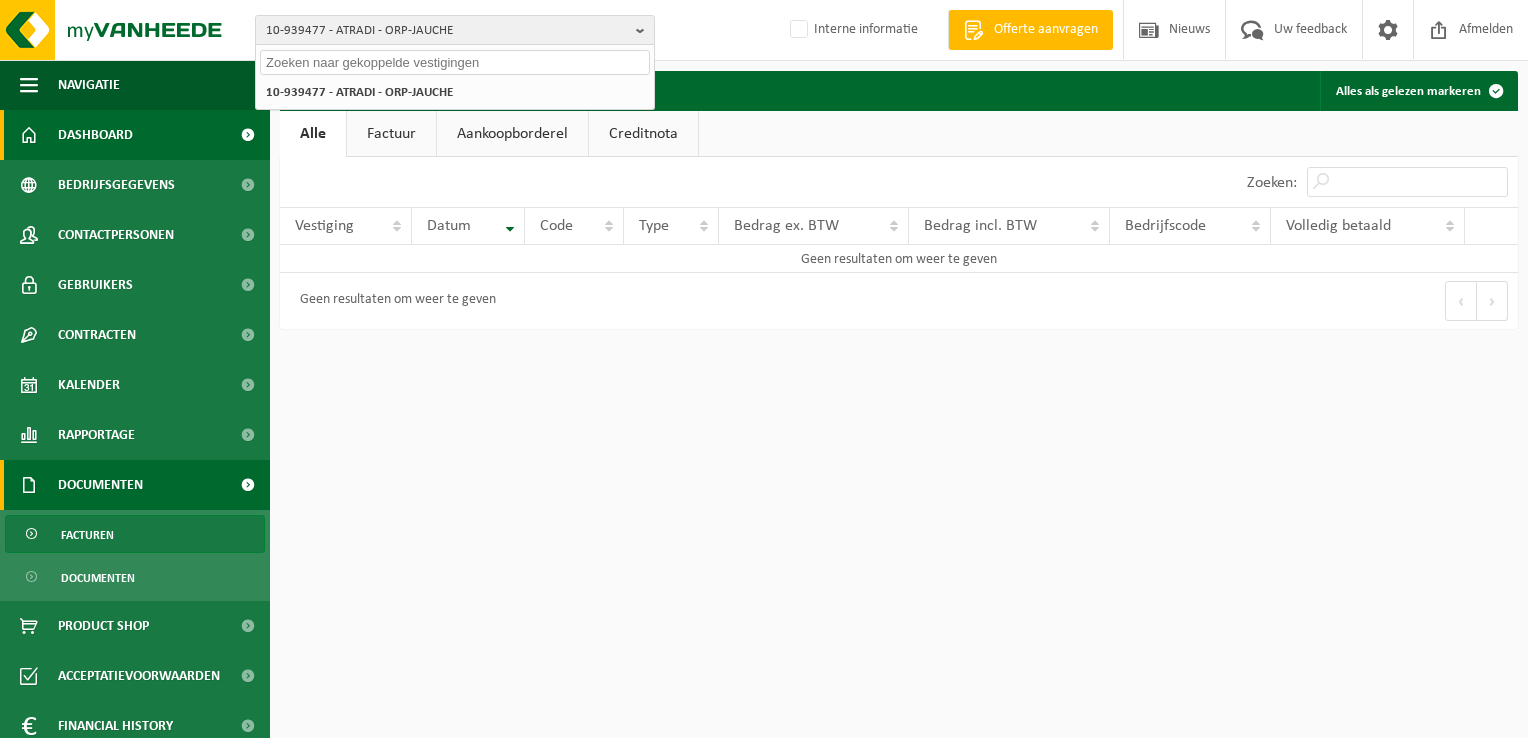 click on "Dashboard" at bounding box center [95, 135] 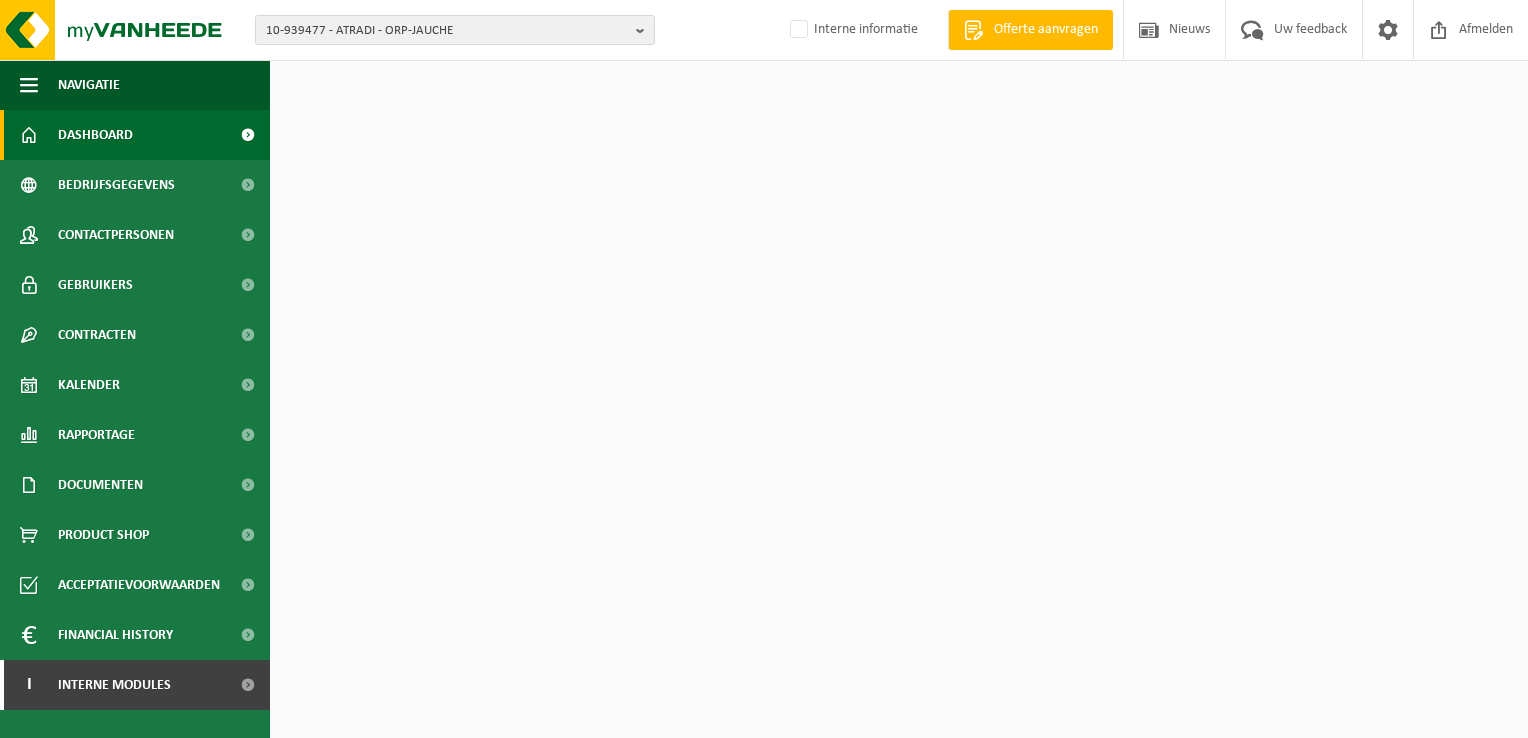 scroll, scrollTop: 0, scrollLeft: 0, axis: both 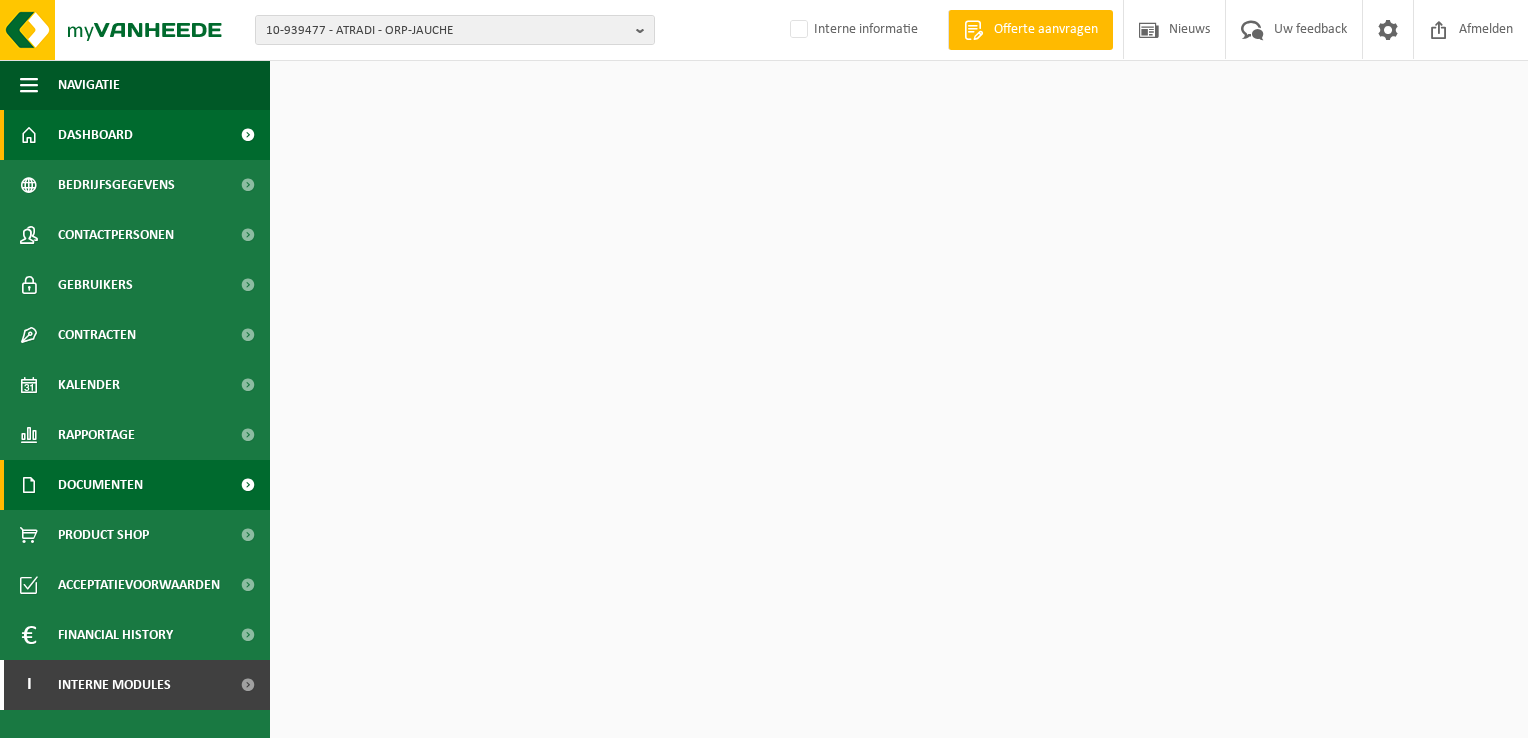 click on "Documenten" at bounding box center (100, 485) 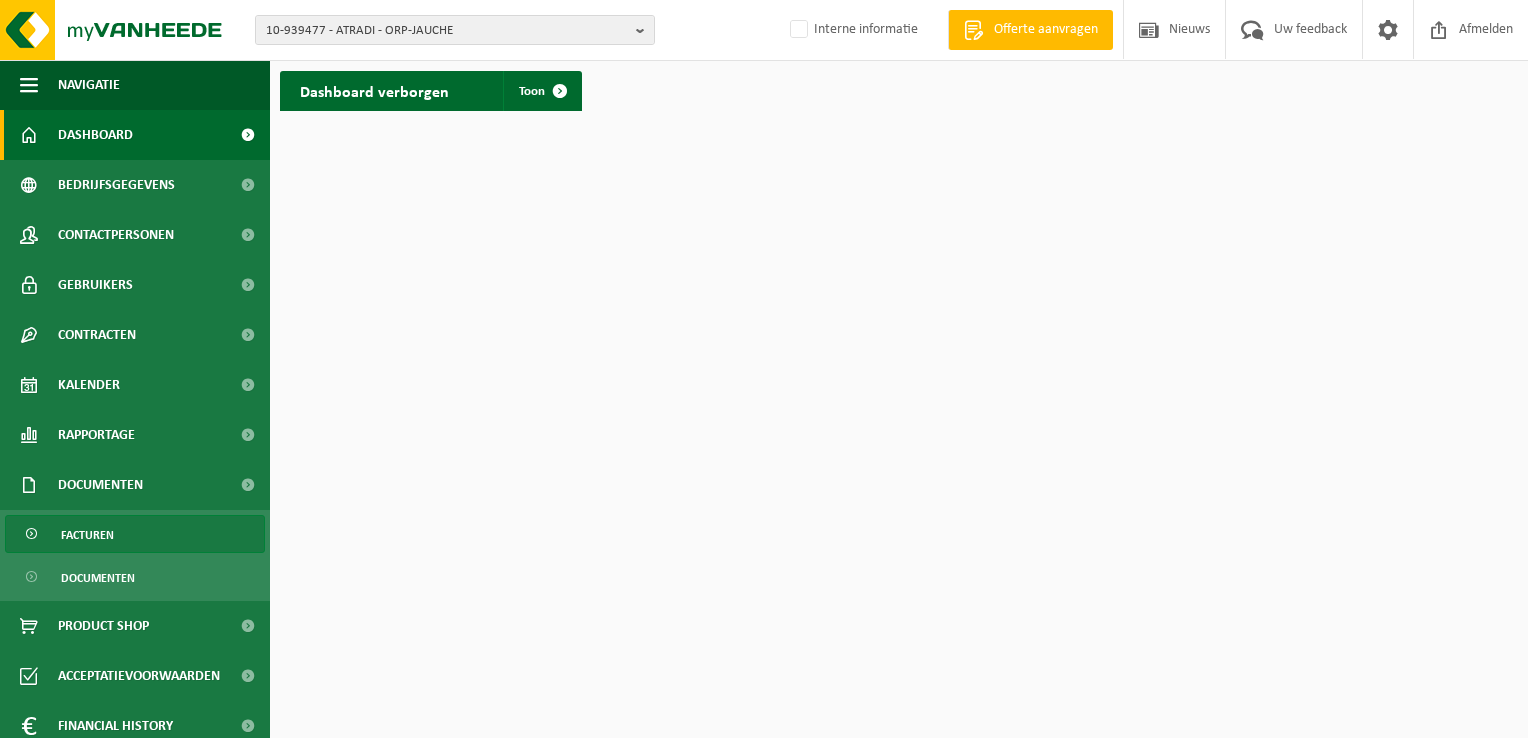 click on "Facturen" at bounding box center (135, 534) 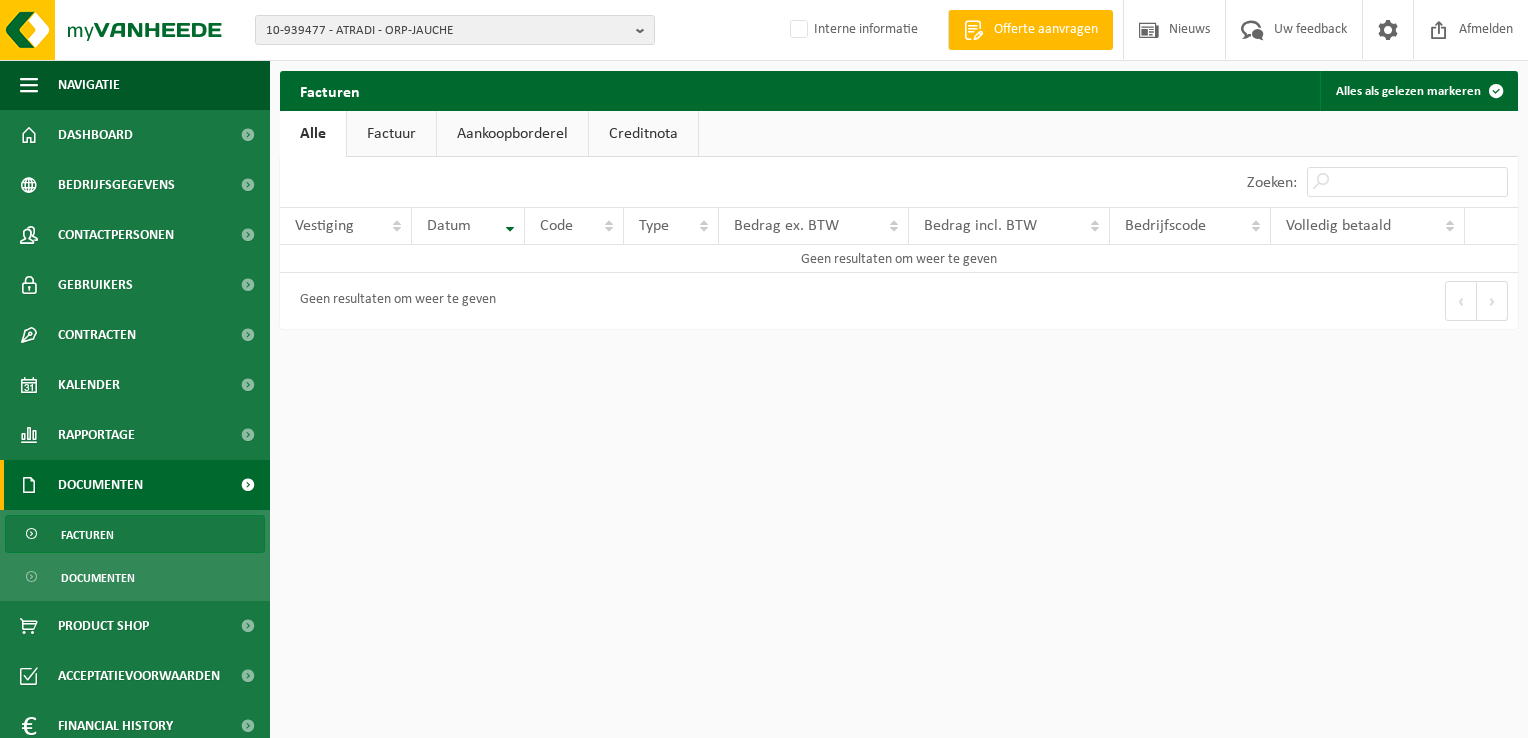 scroll, scrollTop: 0, scrollLeft: 0, axis: both 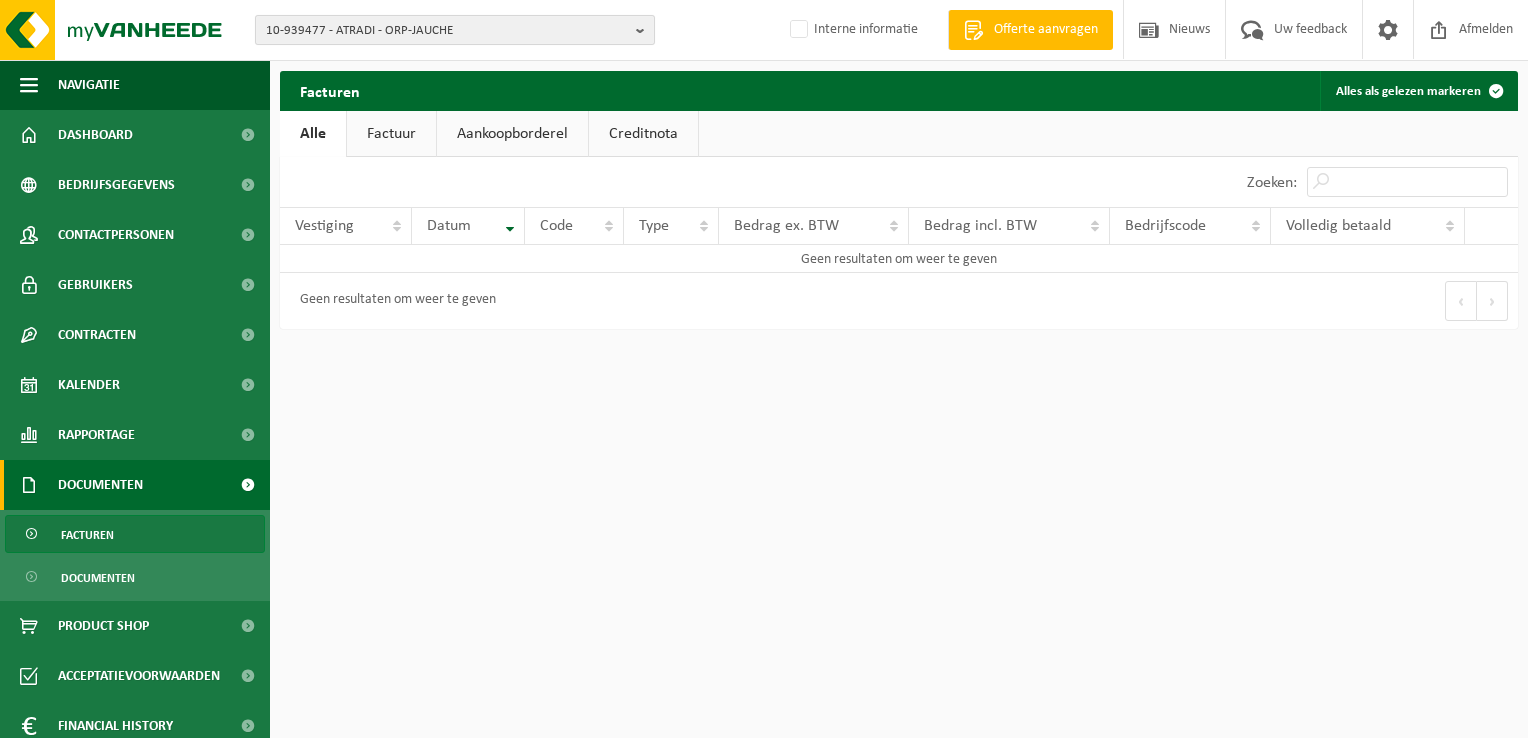 click on "10-939477 - ATRADI - ORP-JAUCHE" at bounding box center [447, 31] 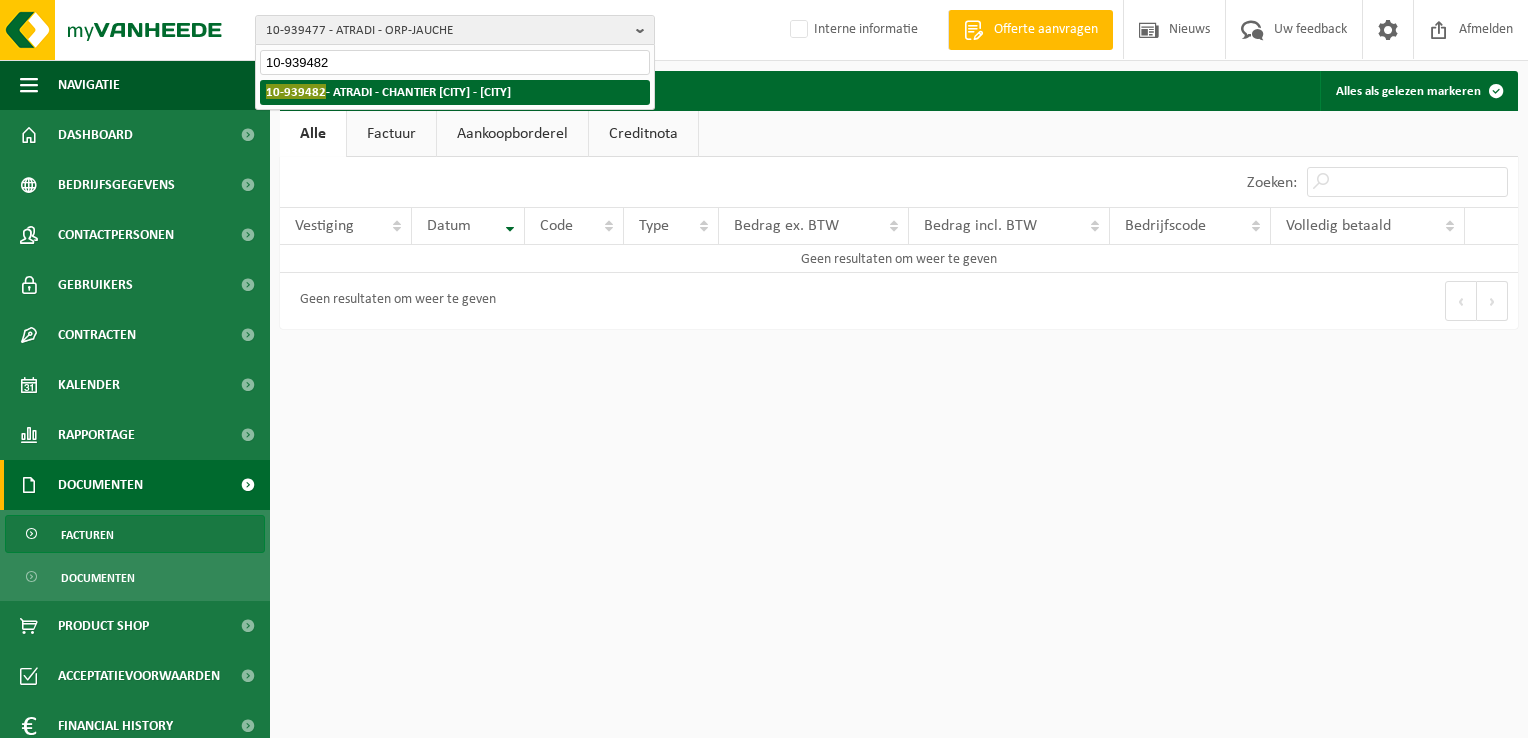 type on "10-939482" 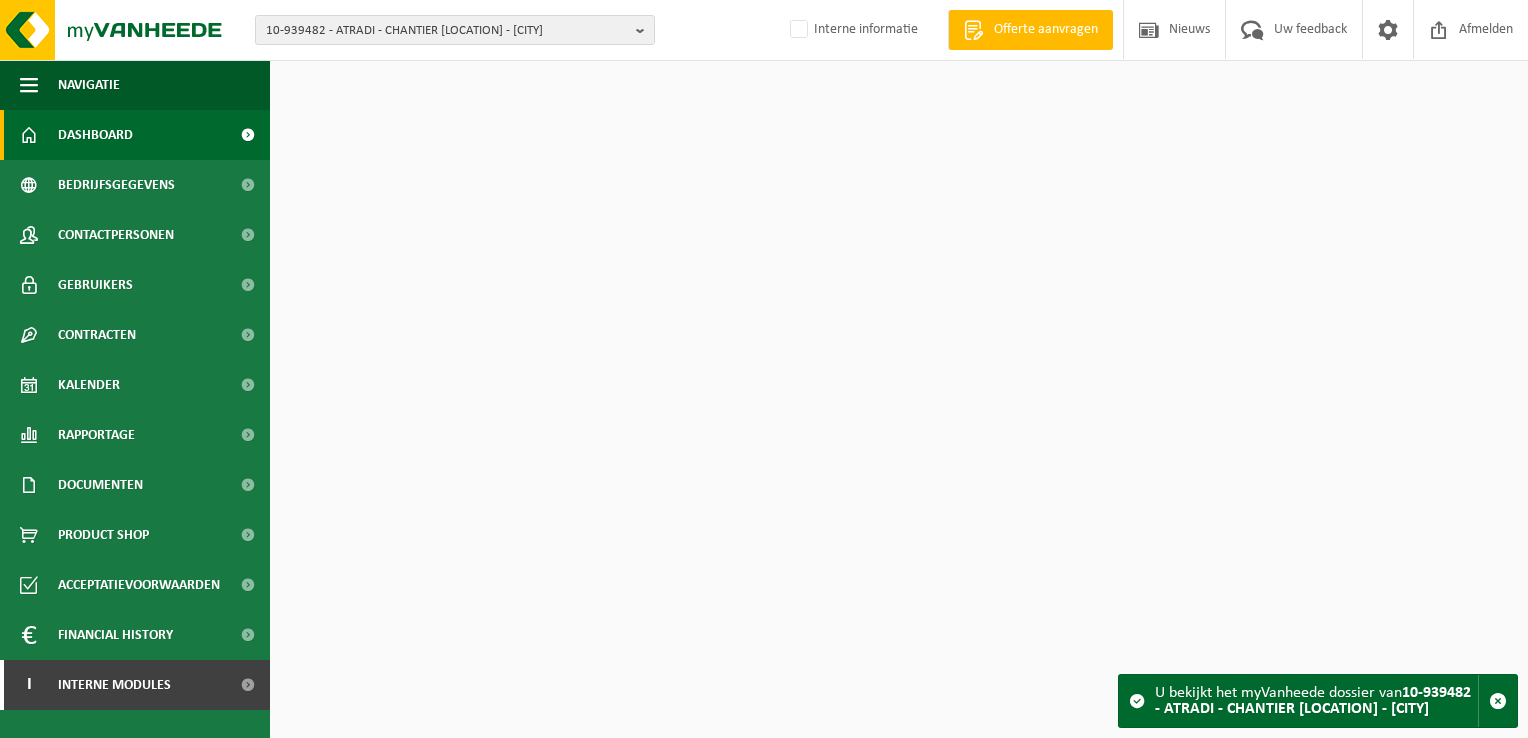 scroll, scrollTop: 0, scrollLeft: 0, axis: both 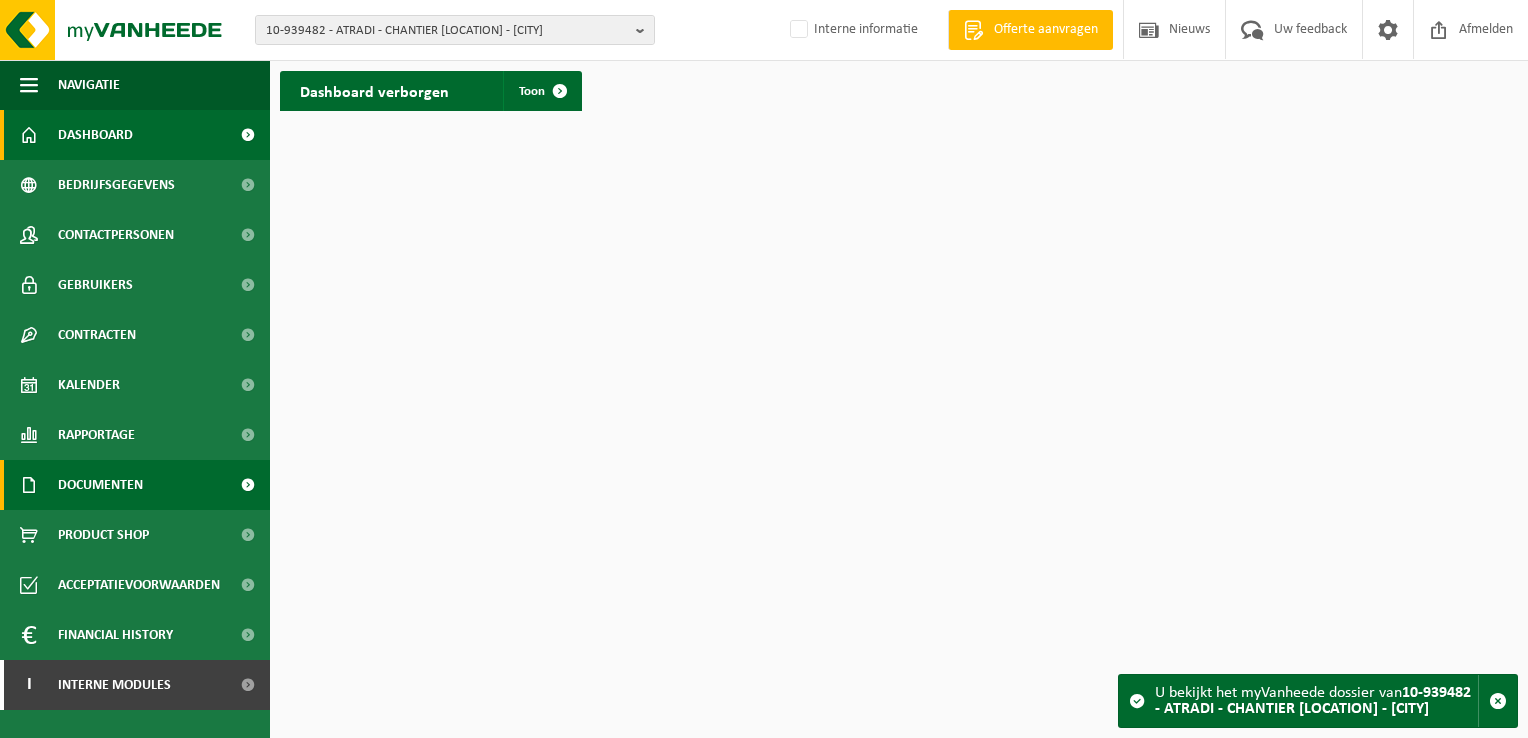 click on "Documenten" at bounding box center [100, 485] 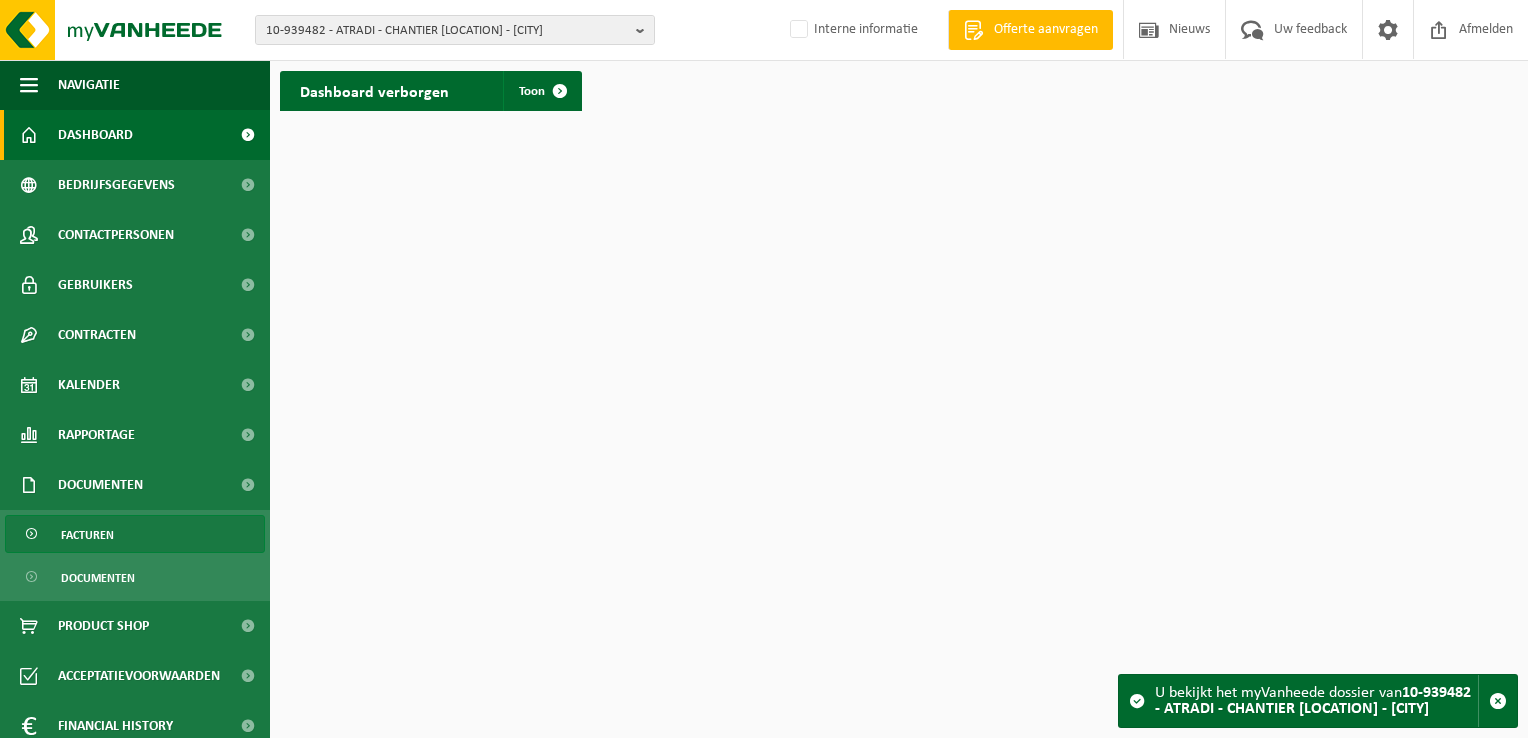click on "Facturen" at bounding box center [135, 534] 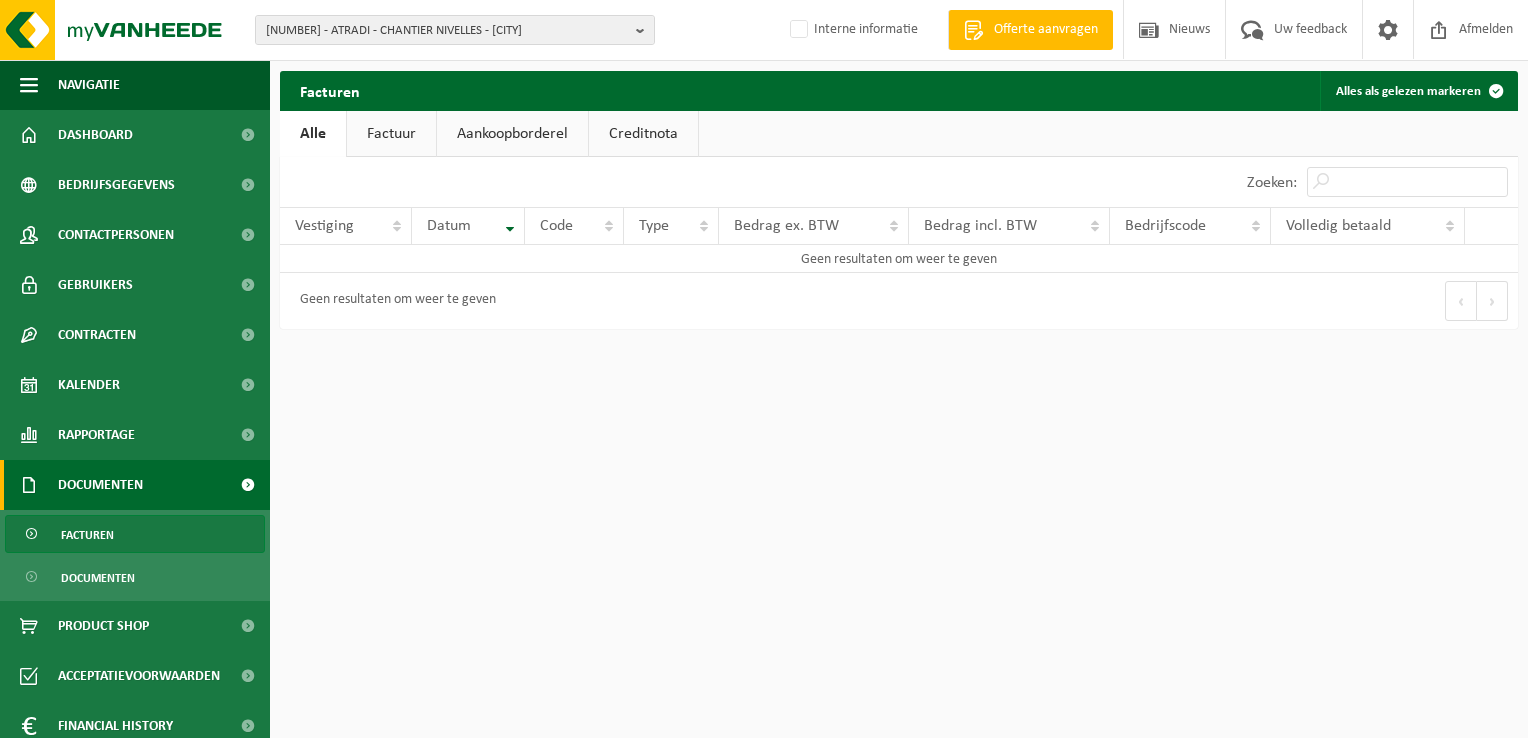 scroll, scrollTop: 0, scrollLeft: 0, axis: both 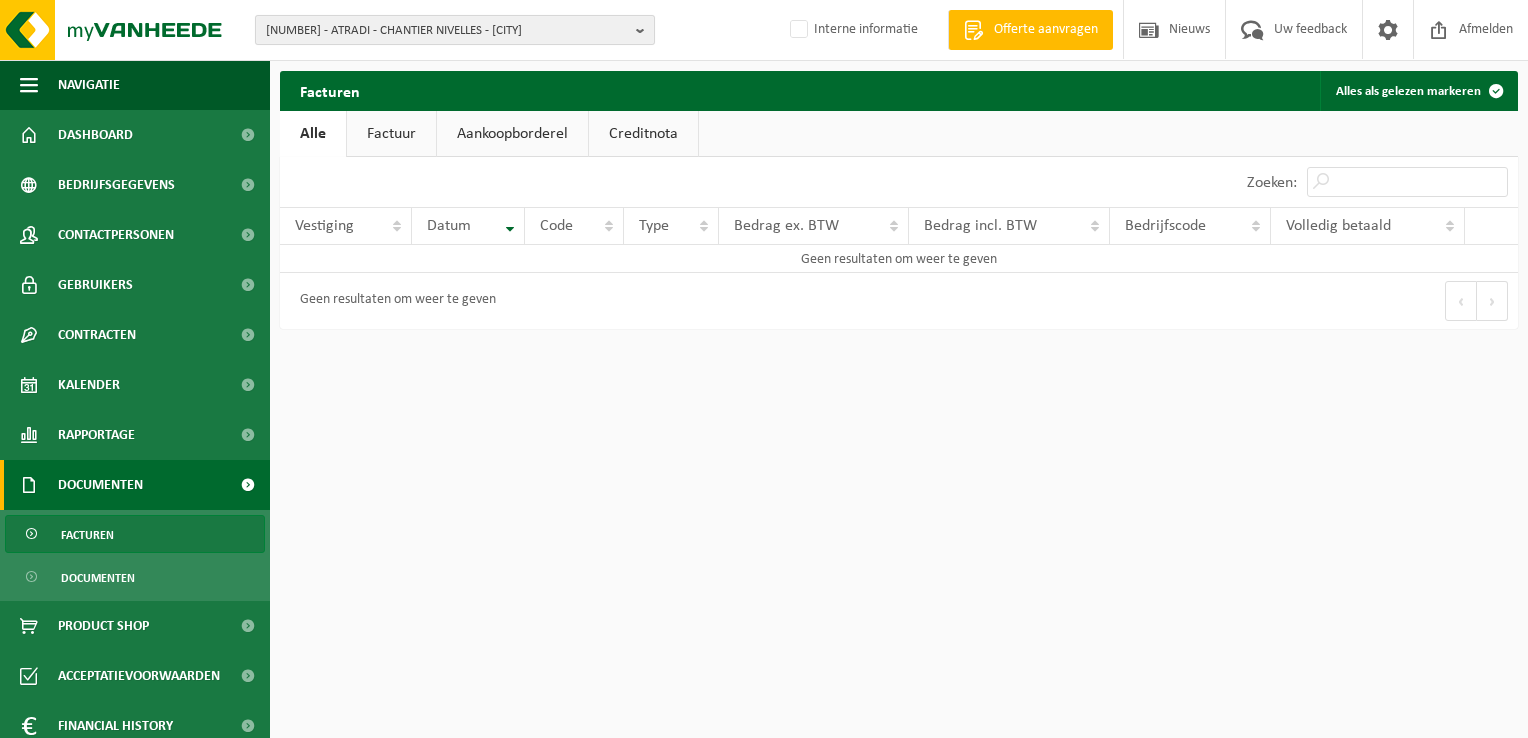 click on "10-939482 - ATRADI - CHANTIER NIVELLES - NIVELLES" at bounding box center (447, 31) 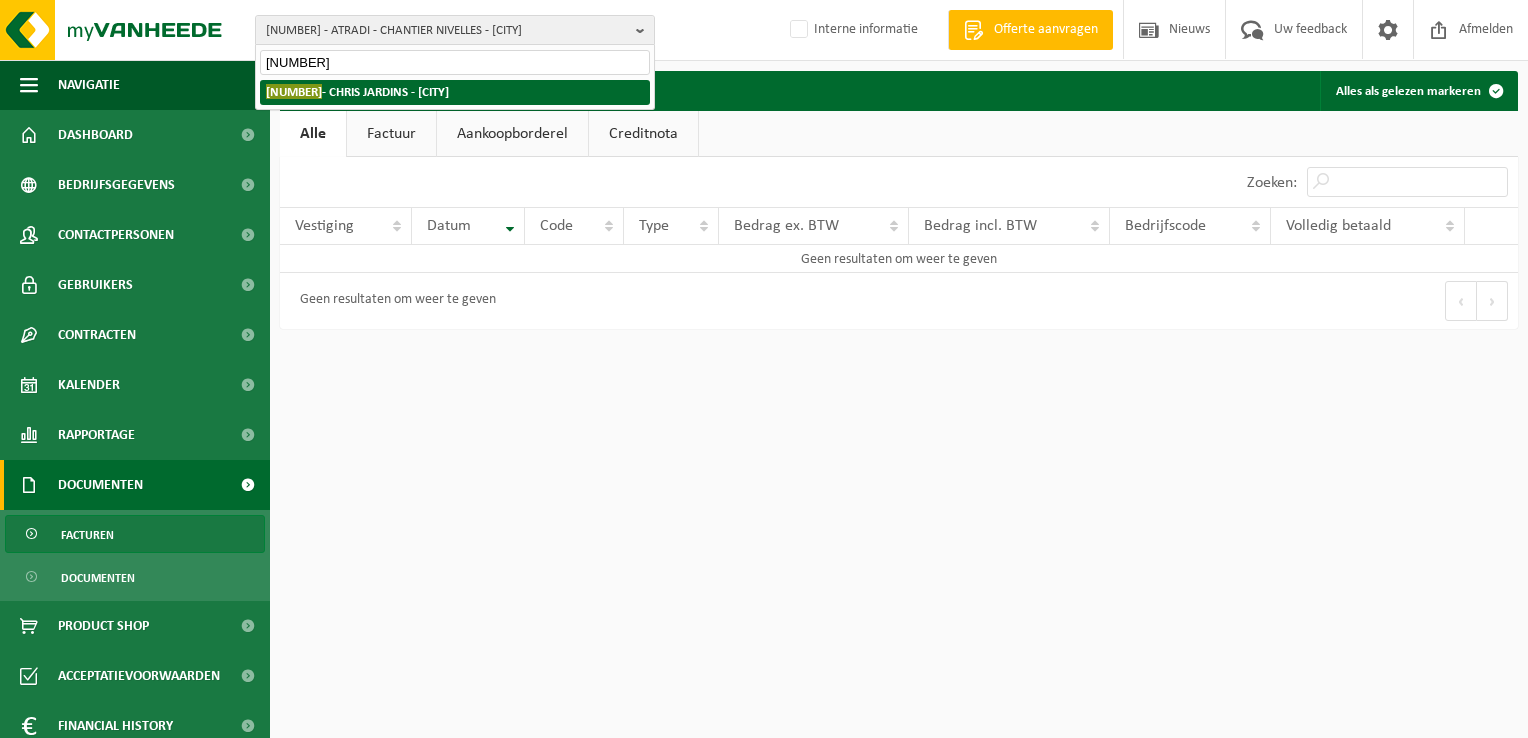 type on "10-955810" 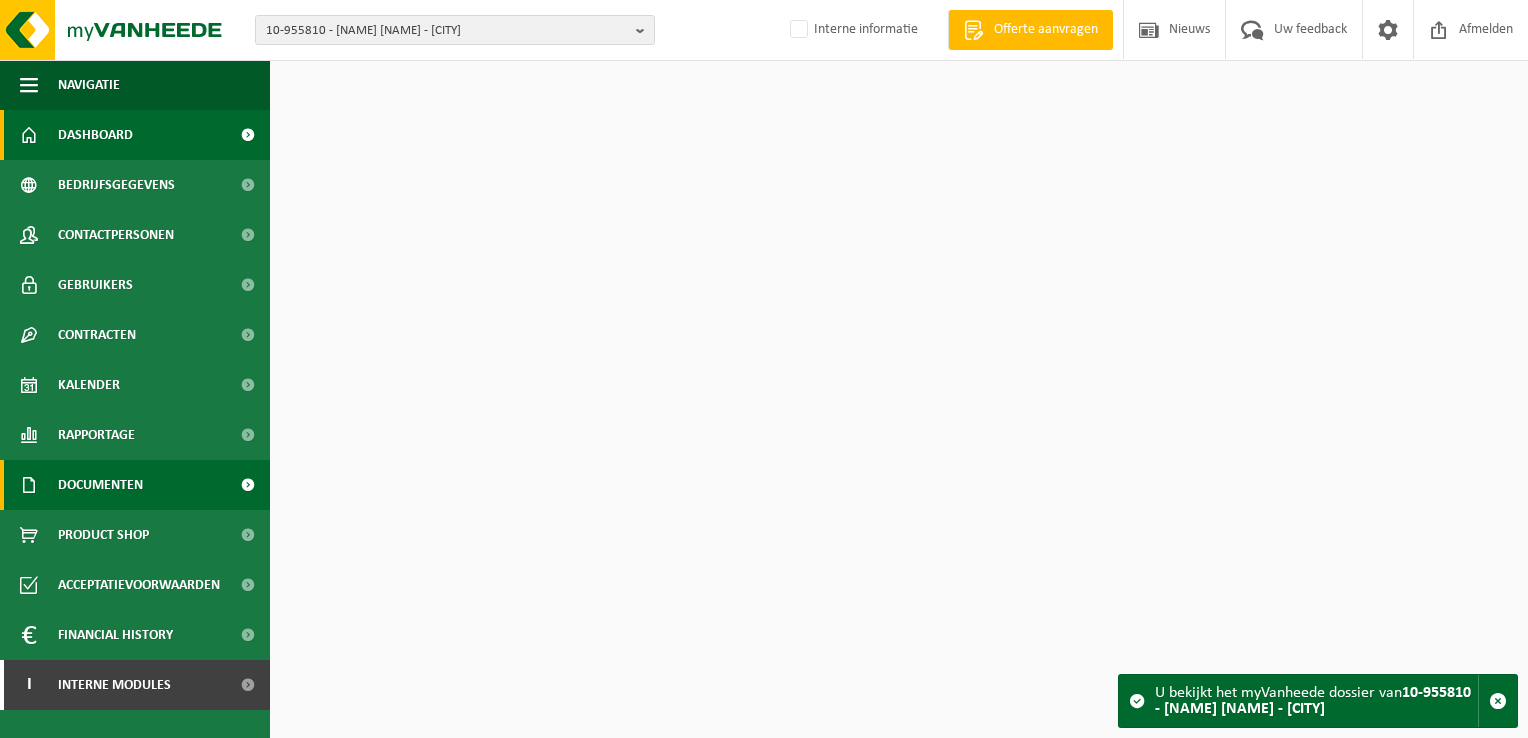 scroll, scrollTop: 0, scrollLeft: 0, axis: both 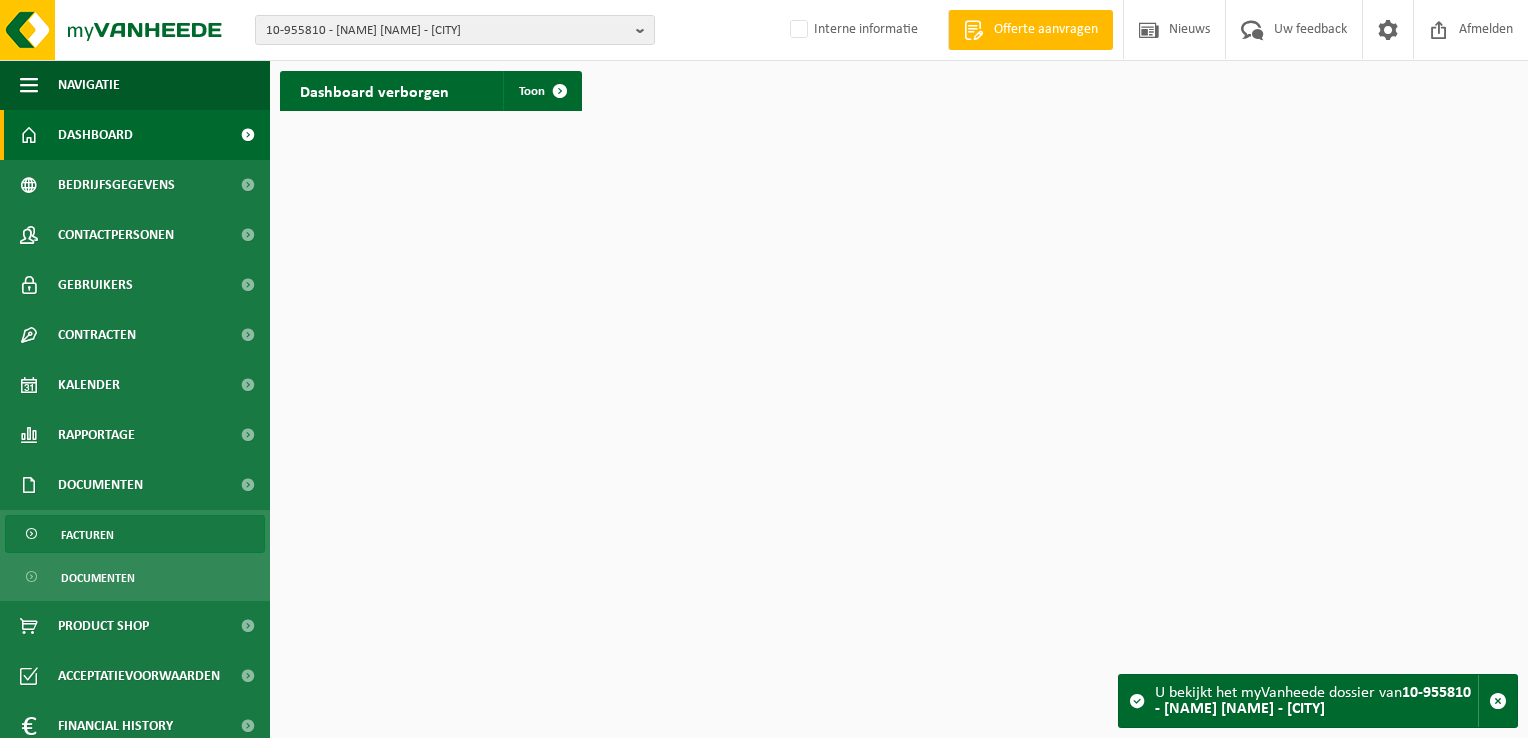 click on "Facturen" at bounding box center (135, 534) 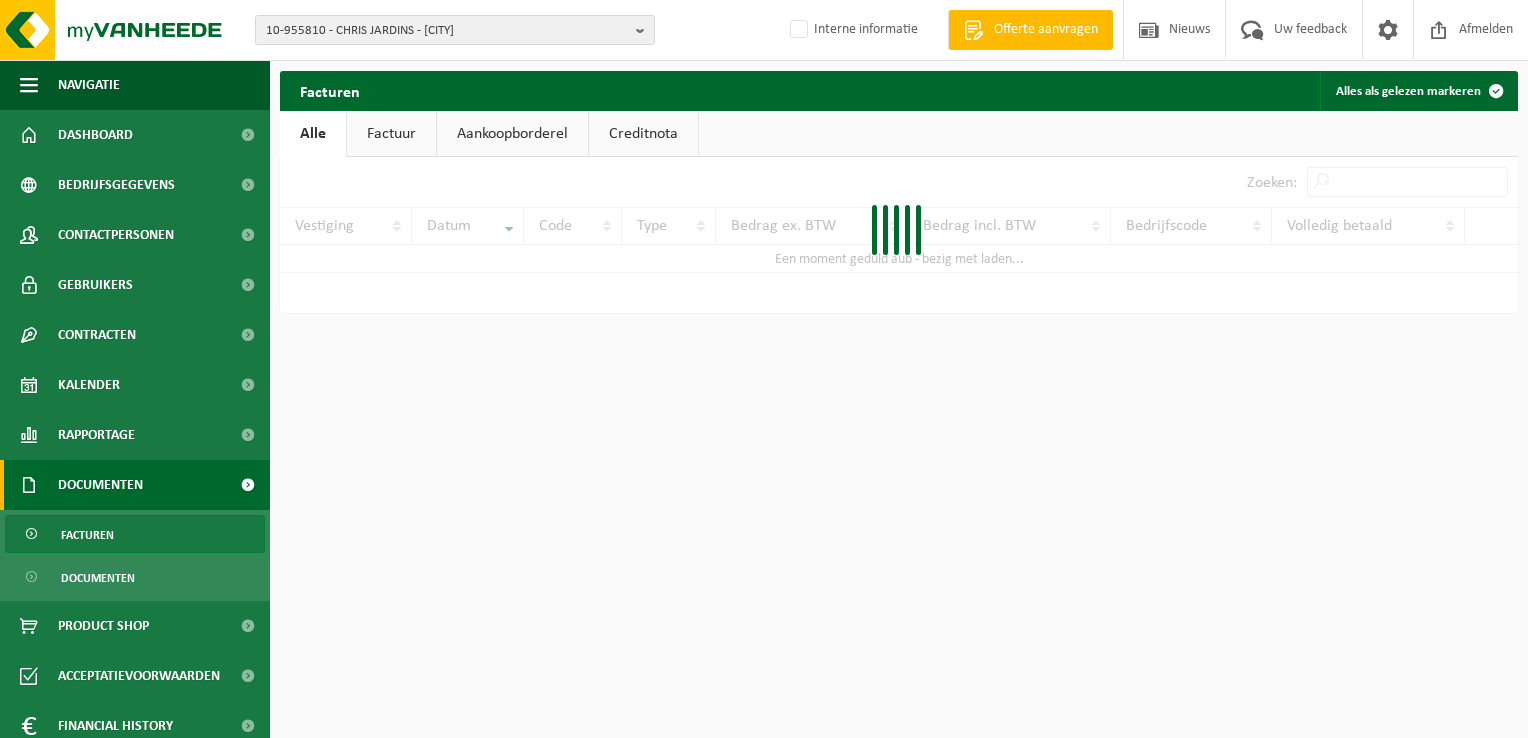 scroll, scrollTop: 0, scrollLeft: 0, axis: both 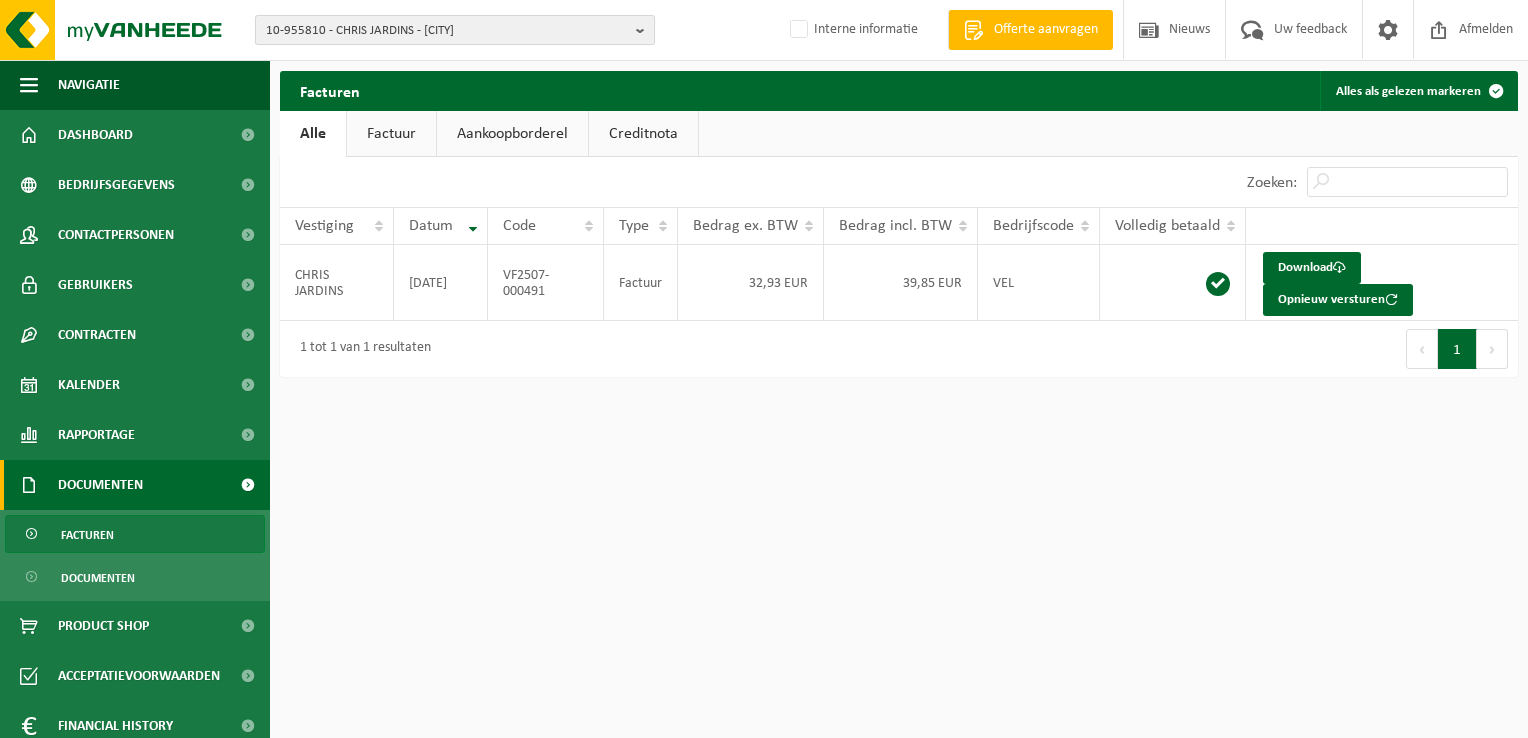 click on "10-955810 - CHRIS JARDINS - [CITY]" at bounding box center [447, 31] 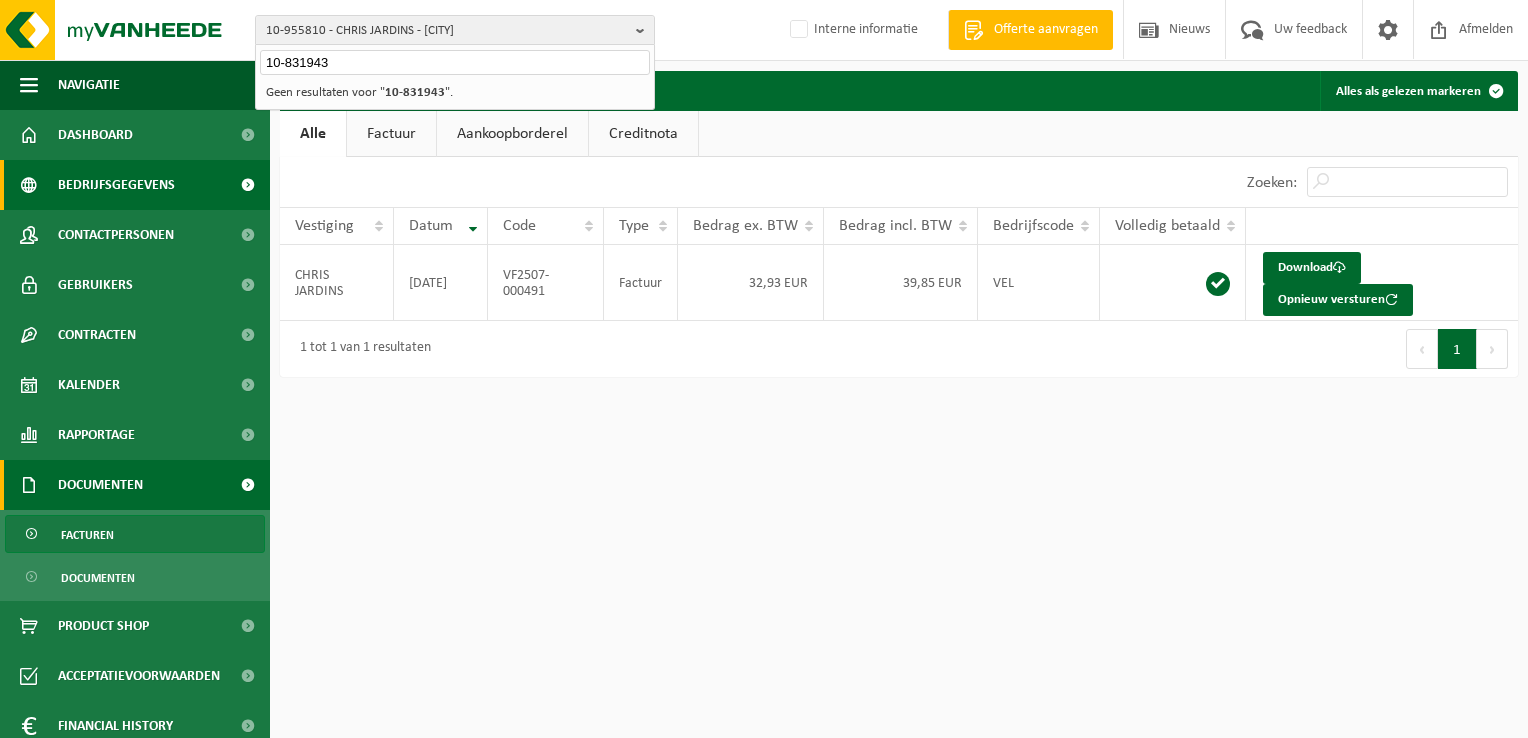 type on "10-831943" 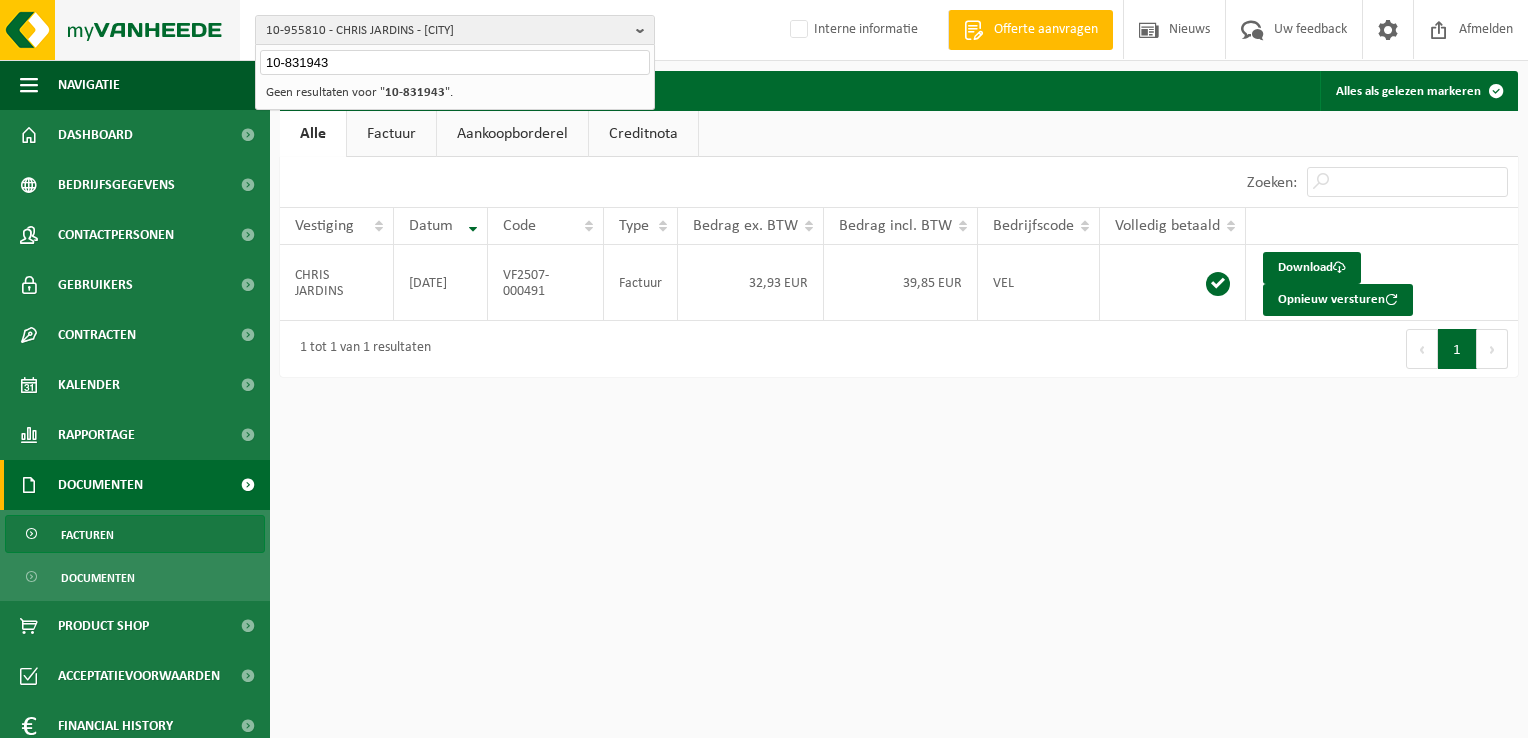drag, startPoint x: 361, startPoint y: 56, endPoint x: 216, endPoint y: 18, distance: 149.89664 